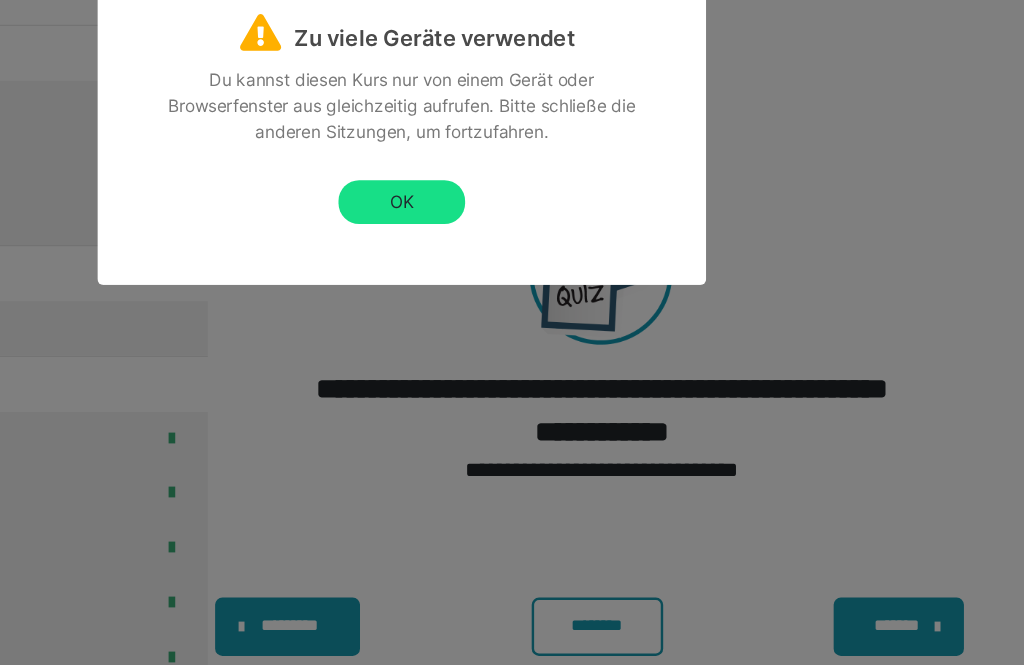 scroll, scrollTop: 4450, scrollLeft: 182, axis: both 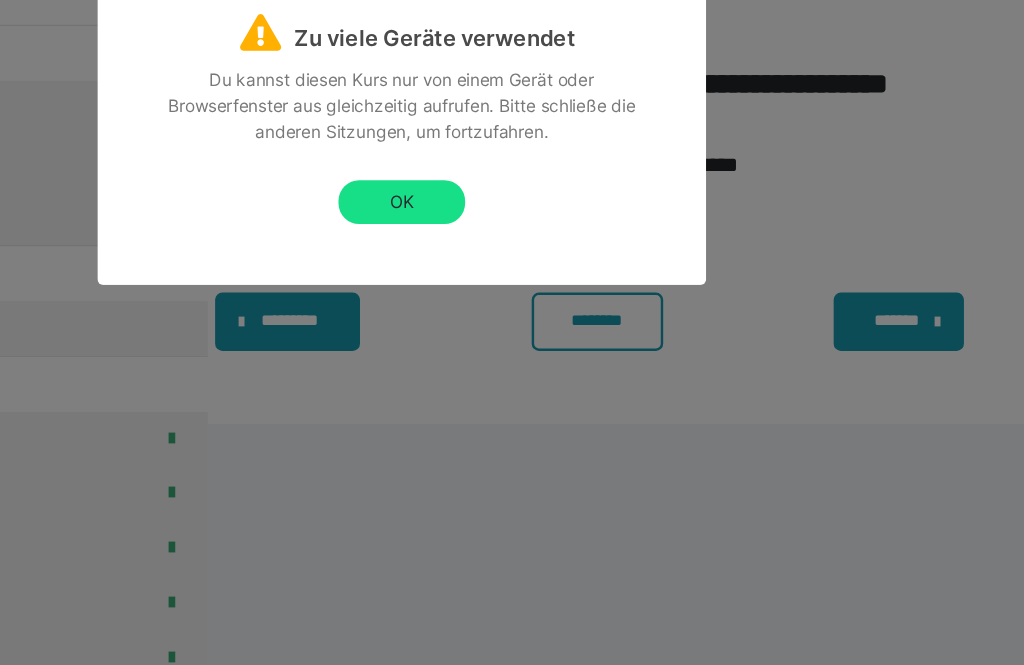 click on "OK" at bounding box center [512, 232] 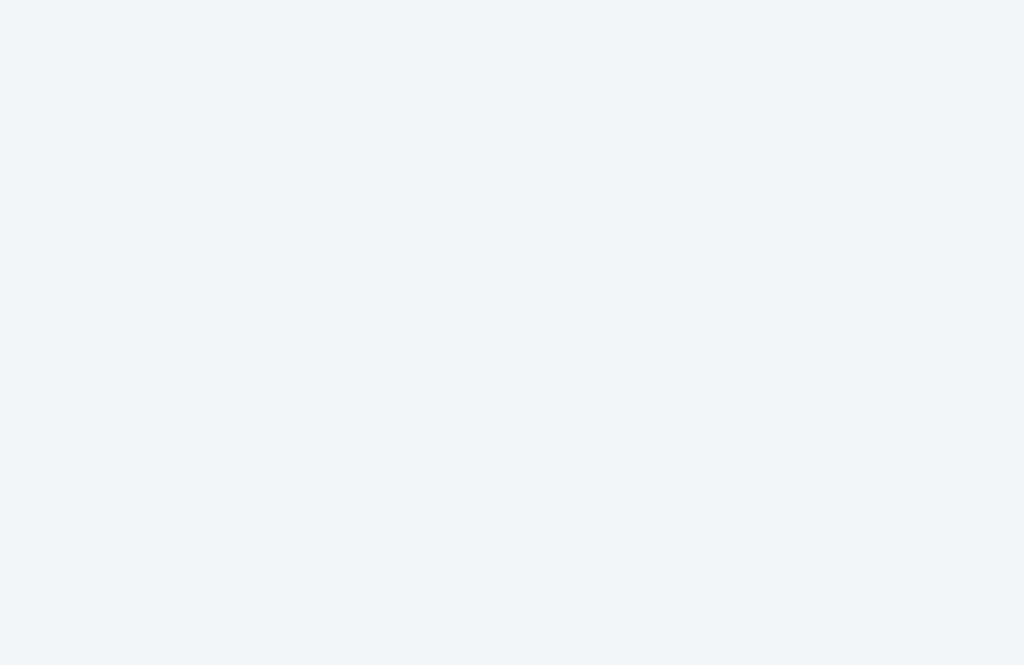 scroll, scrollTop: 0, scrollLeft: 0, axis: both 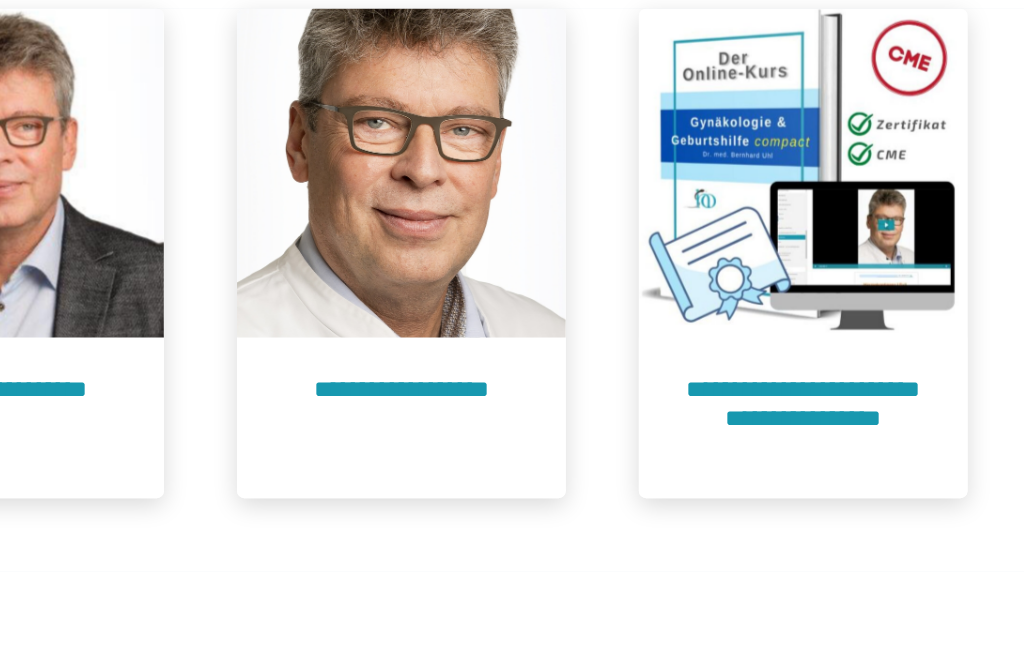 click on "**********" at bounding box center (842, 409) 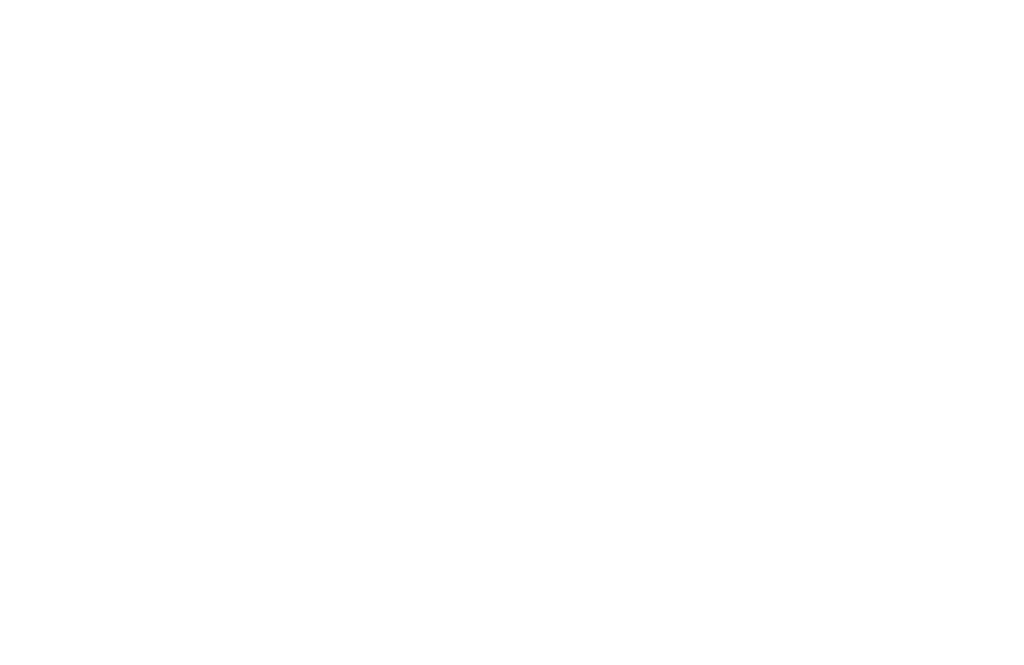 scroll, scrollTop: 155, scrollLeft: 0, axis: vertical 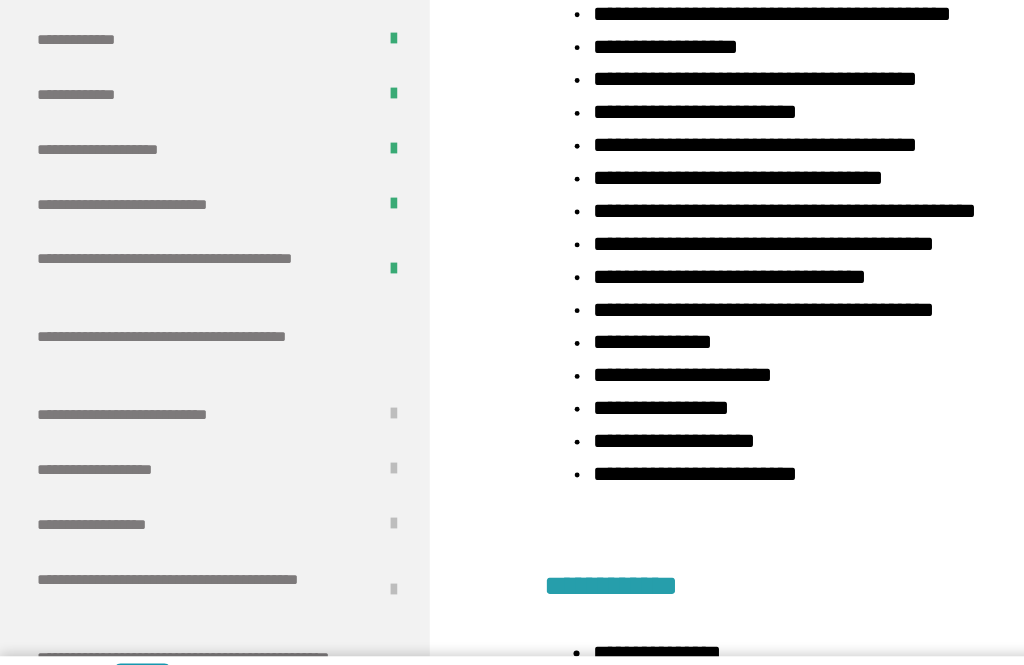 click on "**********" at bounding box center [168, 352] 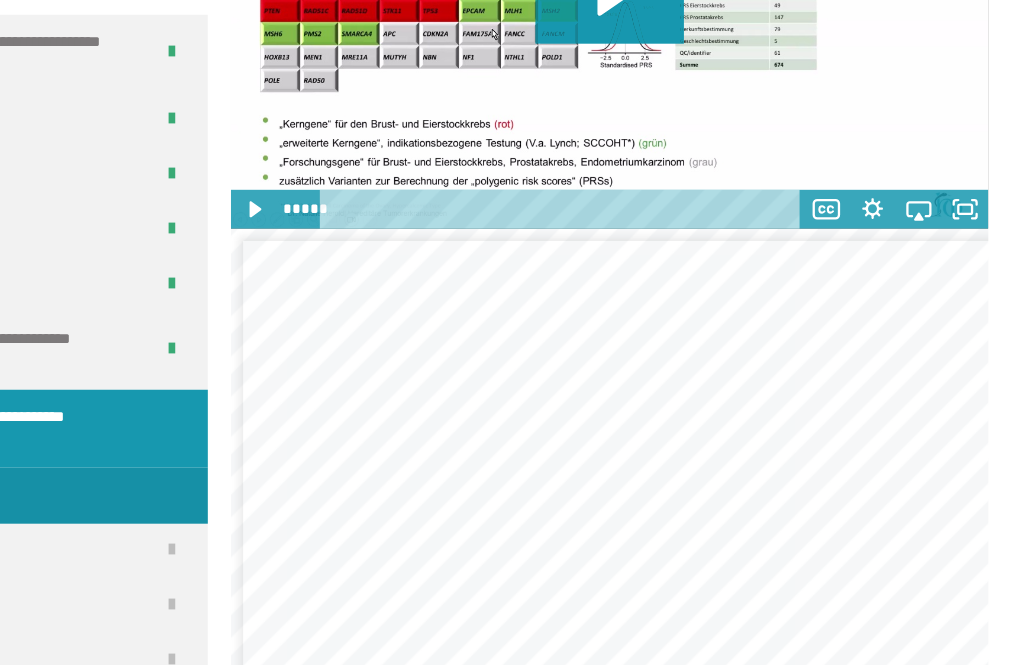 scroll, scrollTop: 3128, scrollLeft: 0, axis: vertical 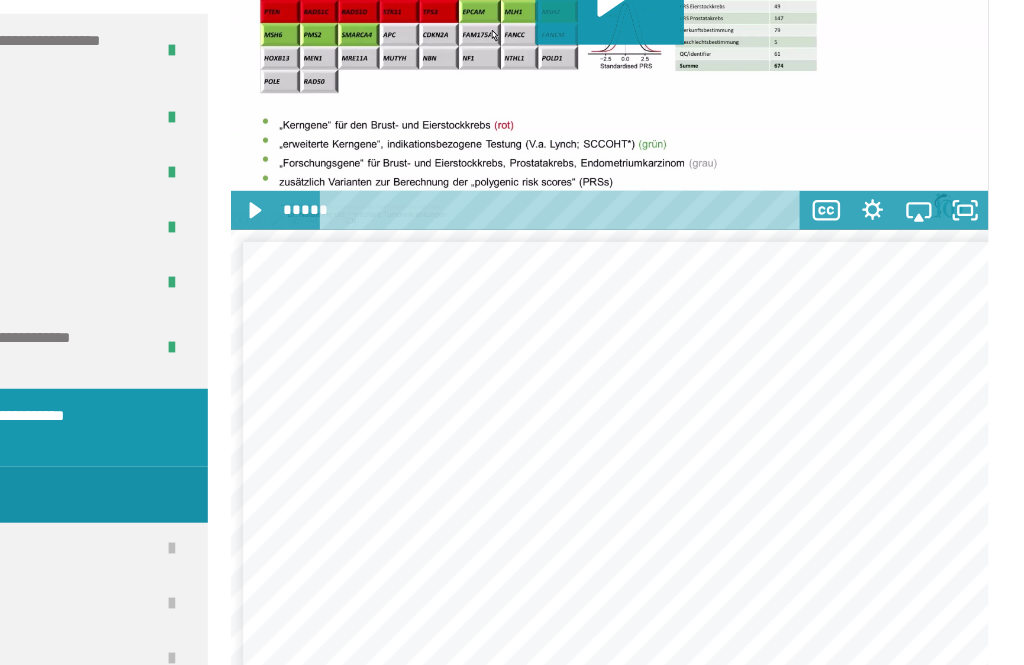 click 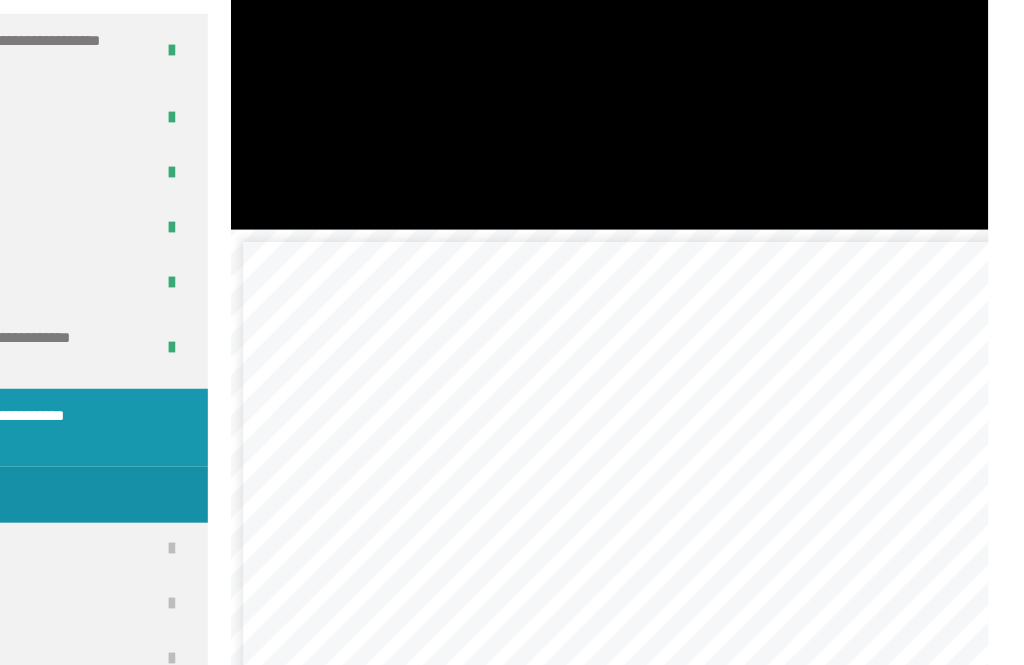 click at bounding box center (683, 14) 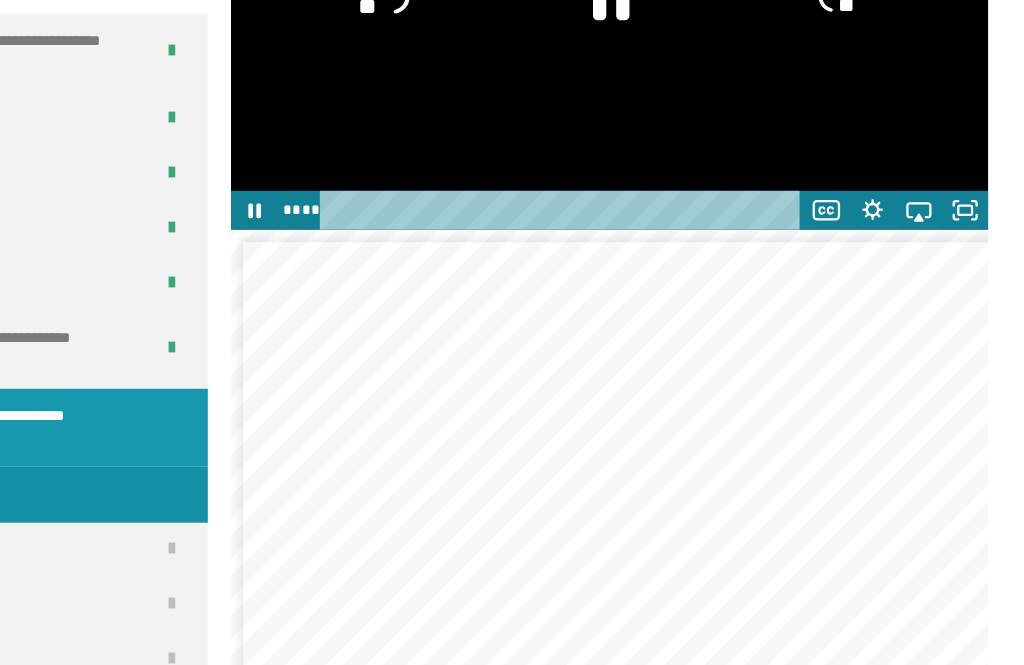 click 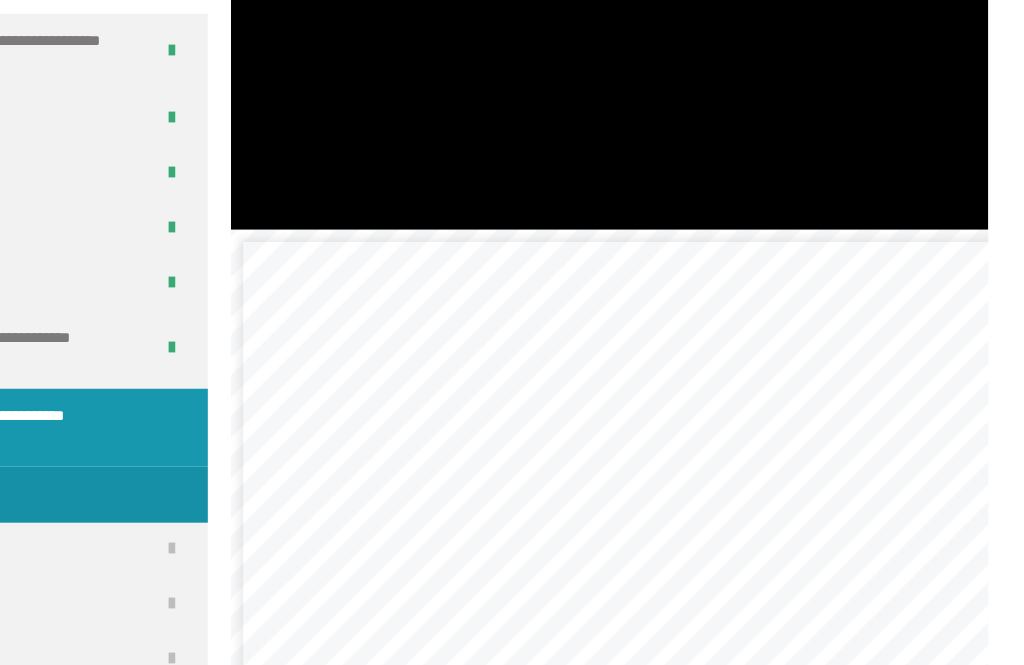 click at bounding box center (683, 14) 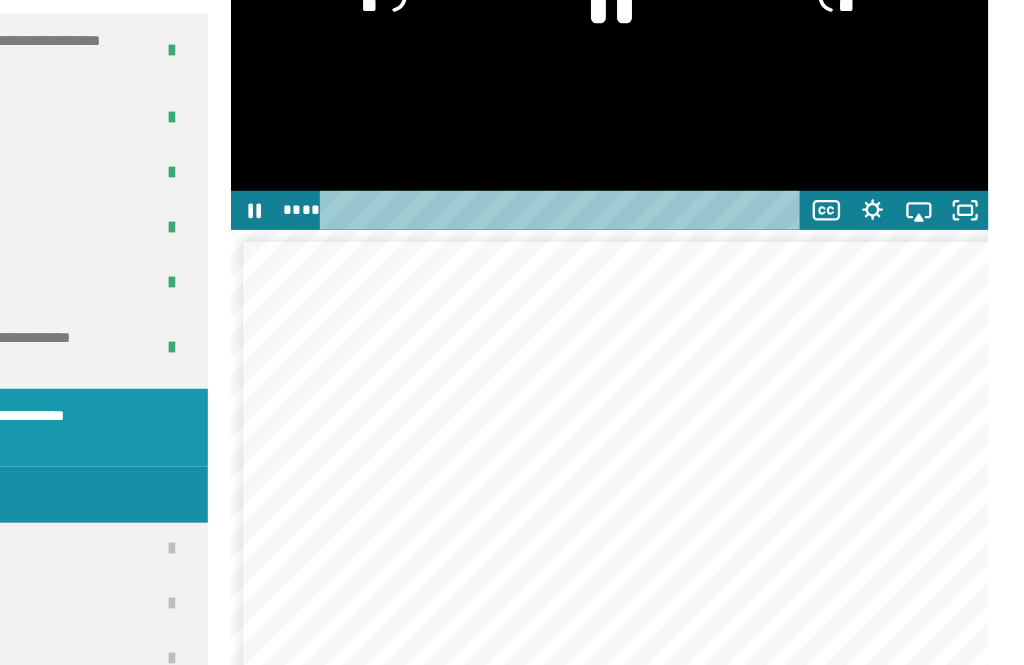 click 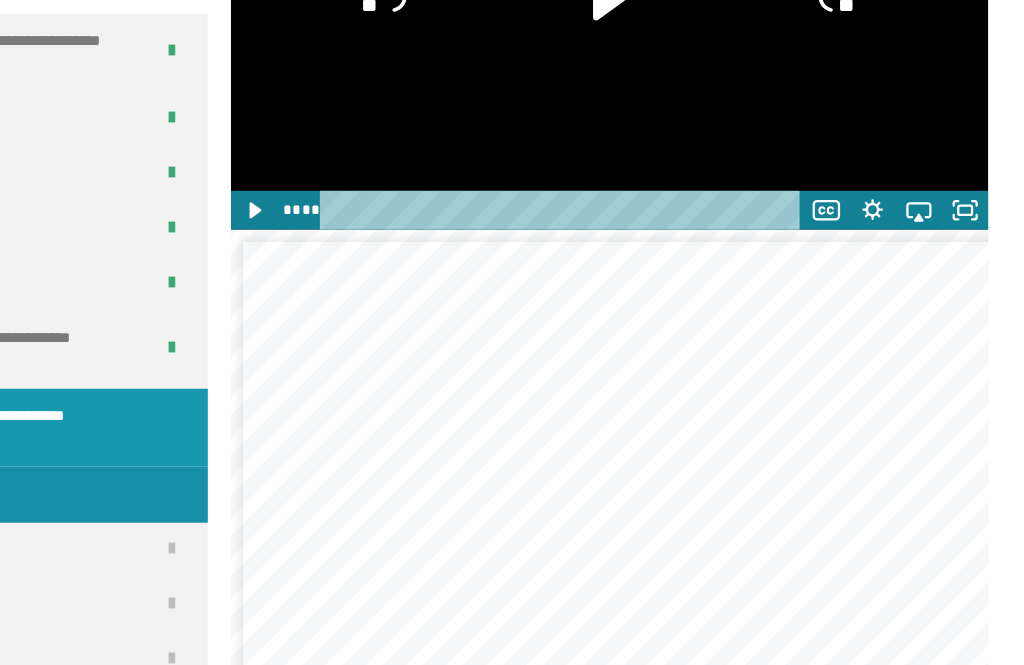 click at bounding box center [683, 14] 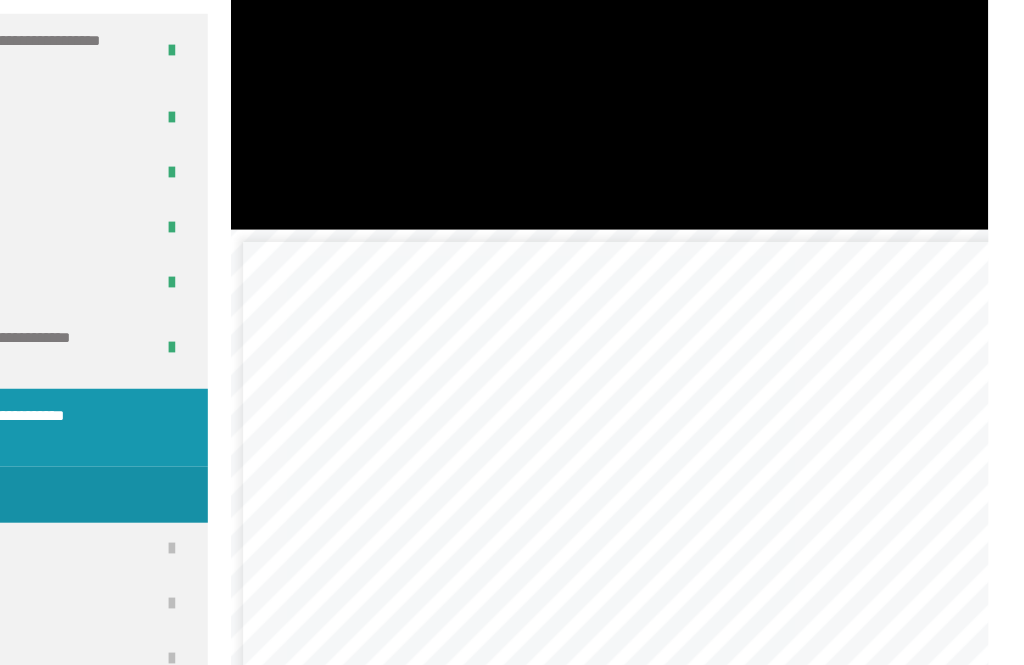 click at bounding box center [683, 14] 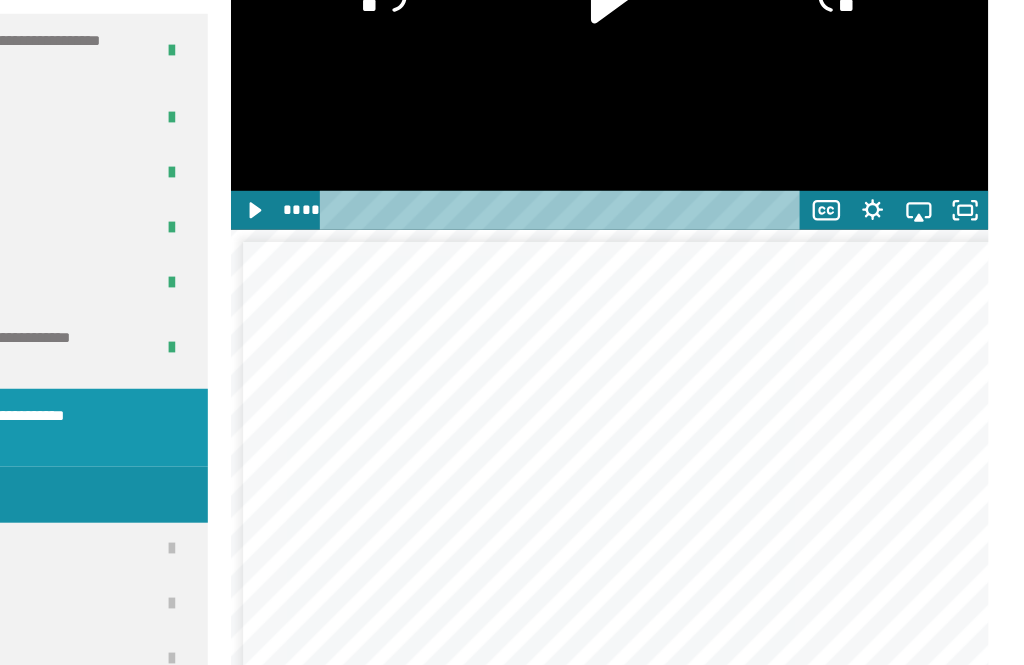 click 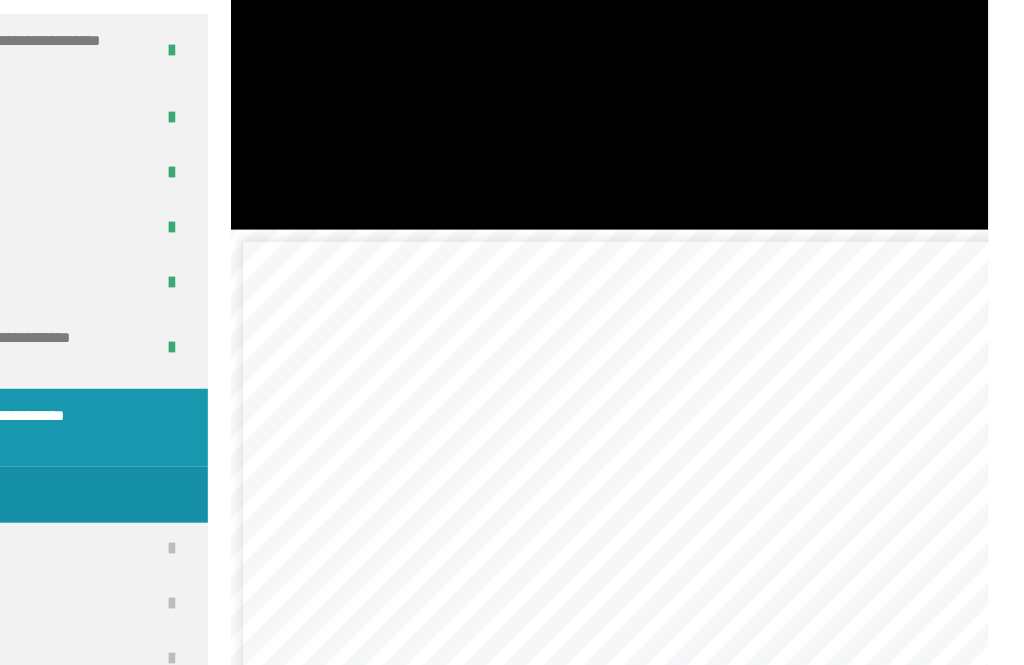 click at bounding box center [683, 14] 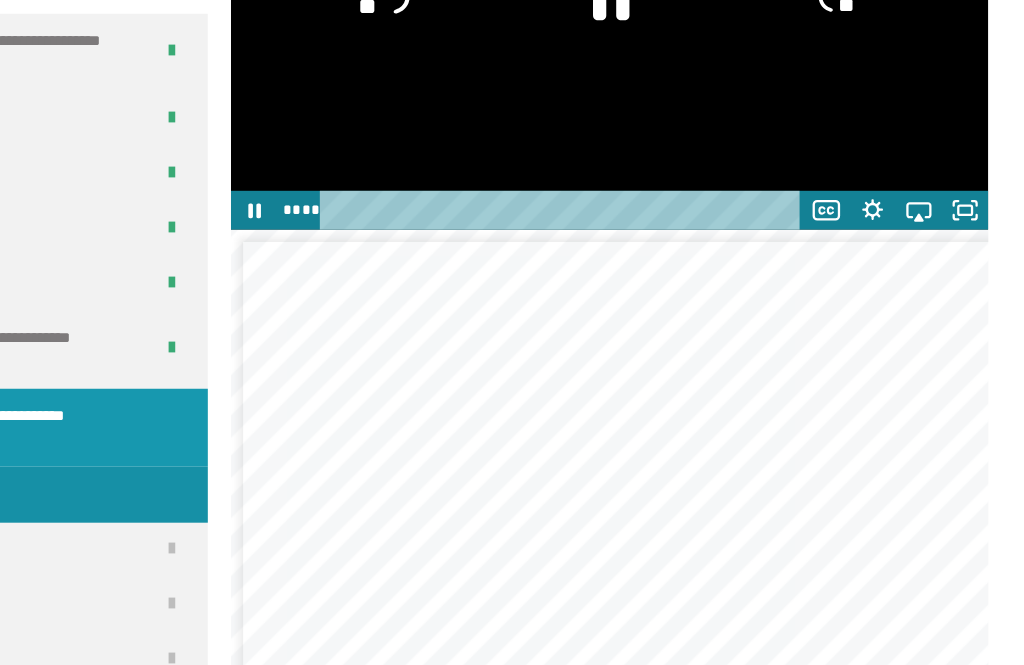 click on "**" 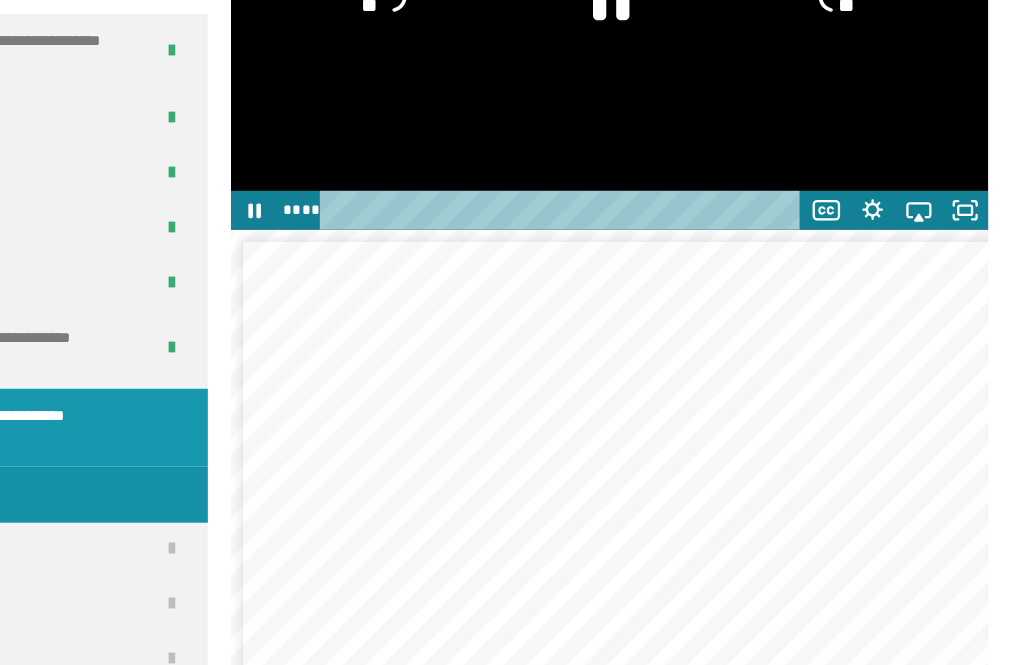 click on "**" 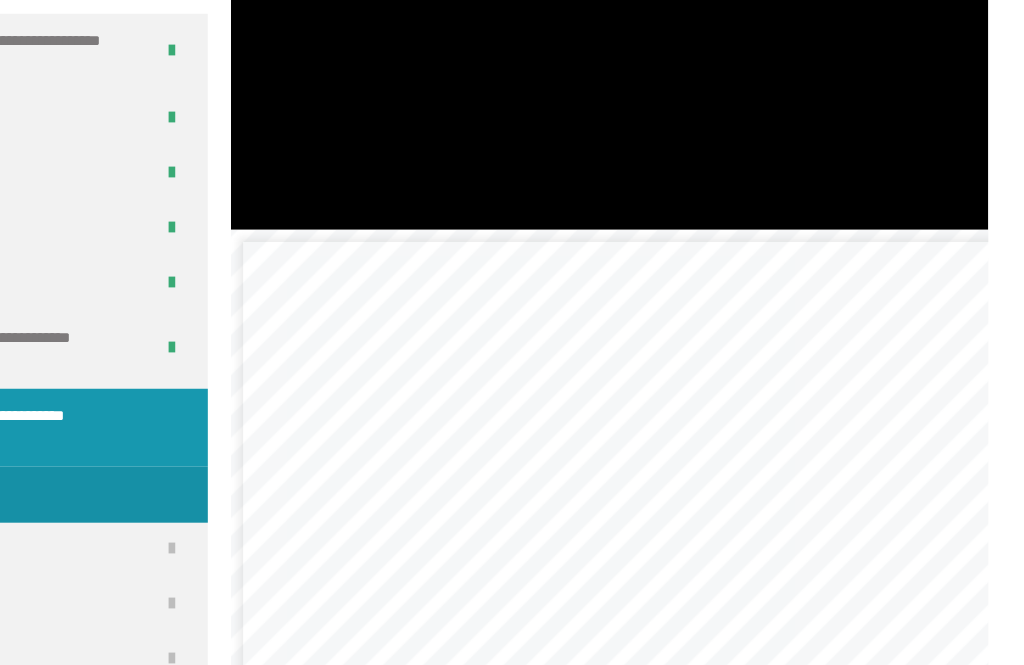 click at bounding box center [683, 14] 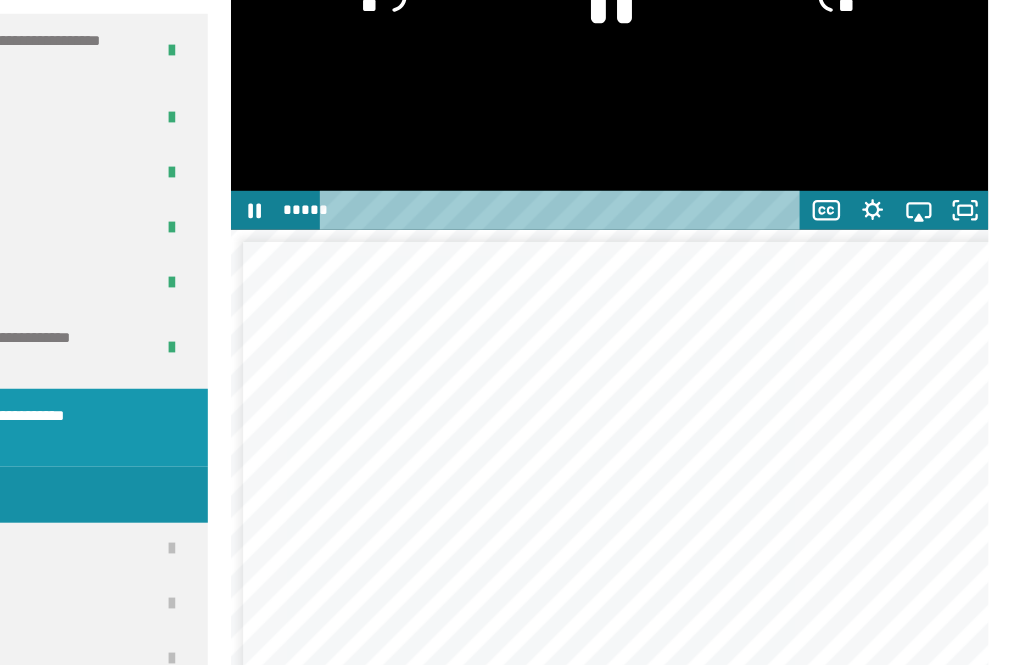 click 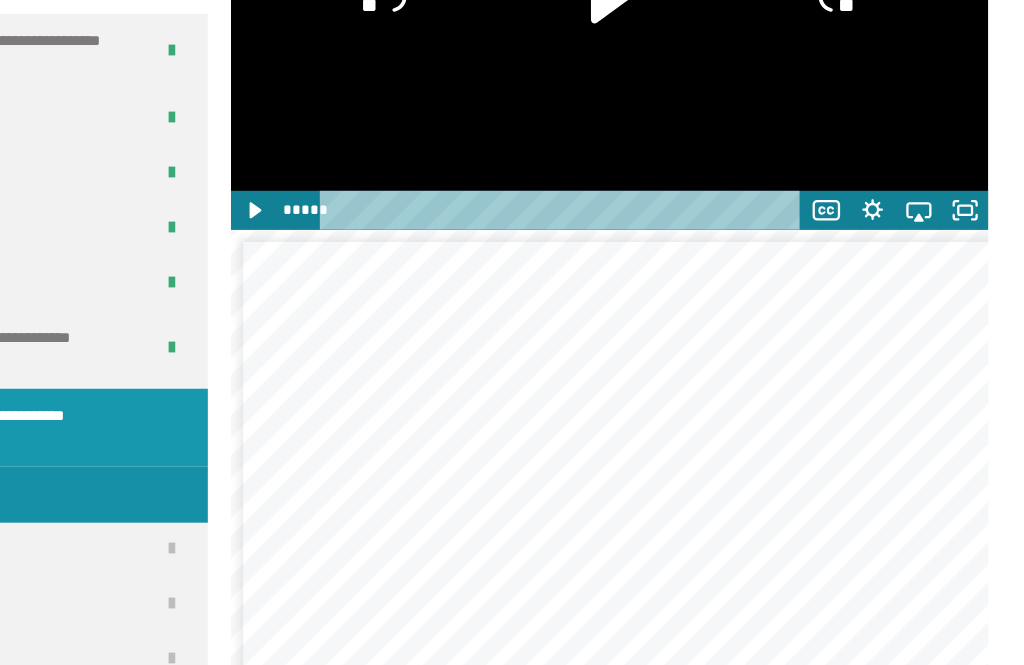 click 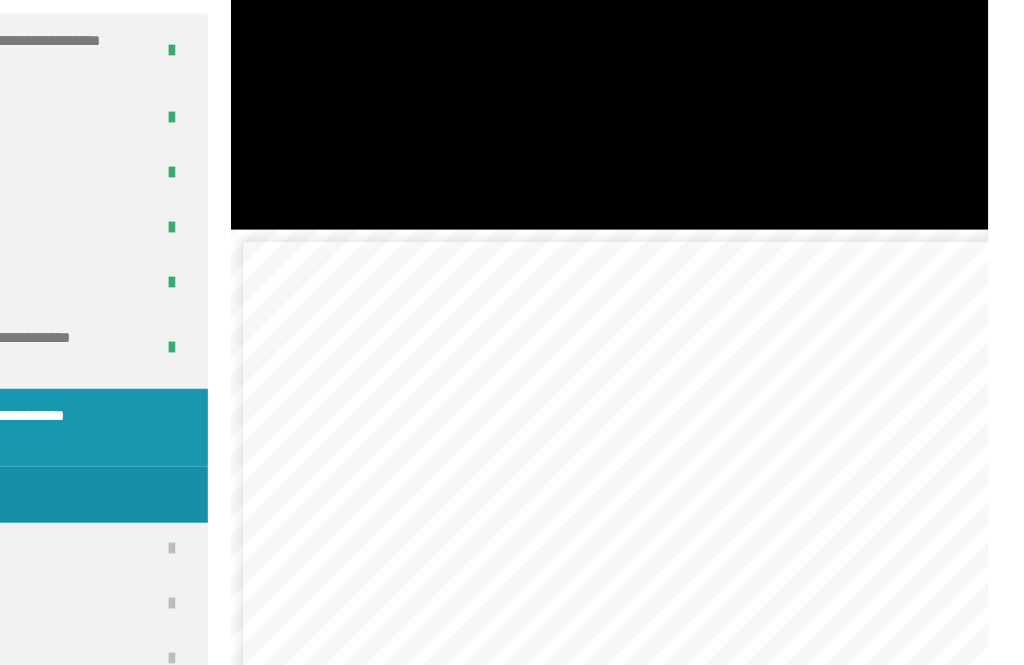 click at bounding box center [683, 14] 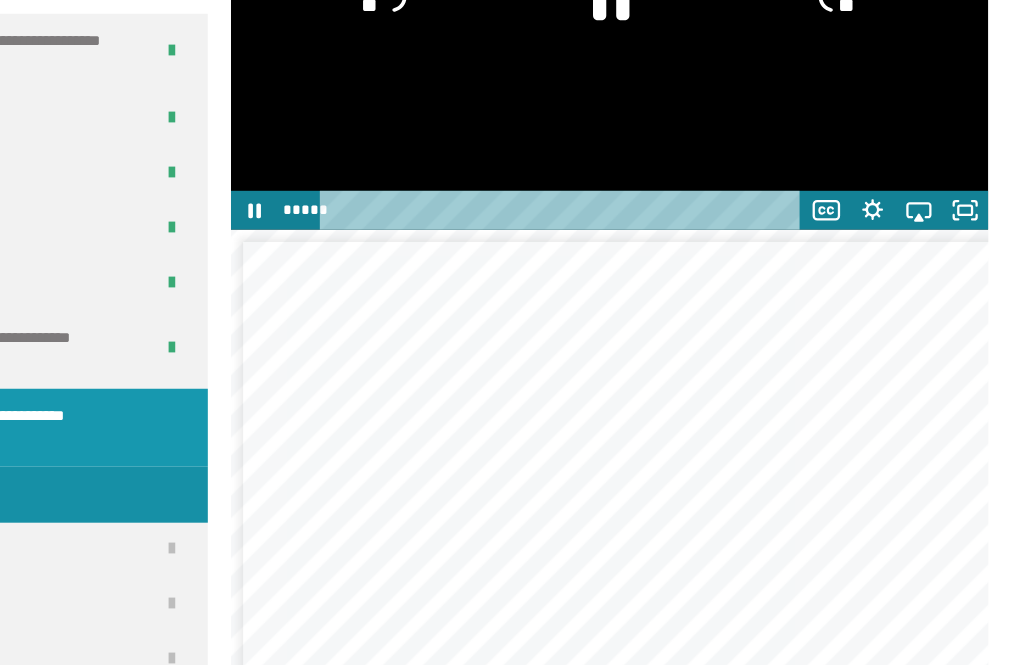 click 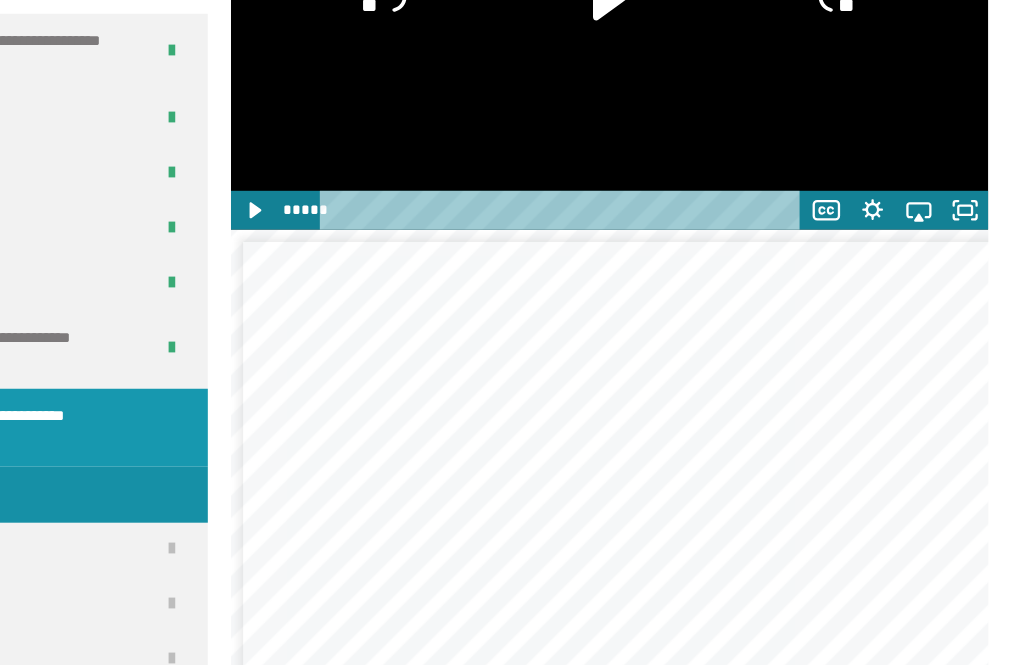 click at bounding box center [683, 14] 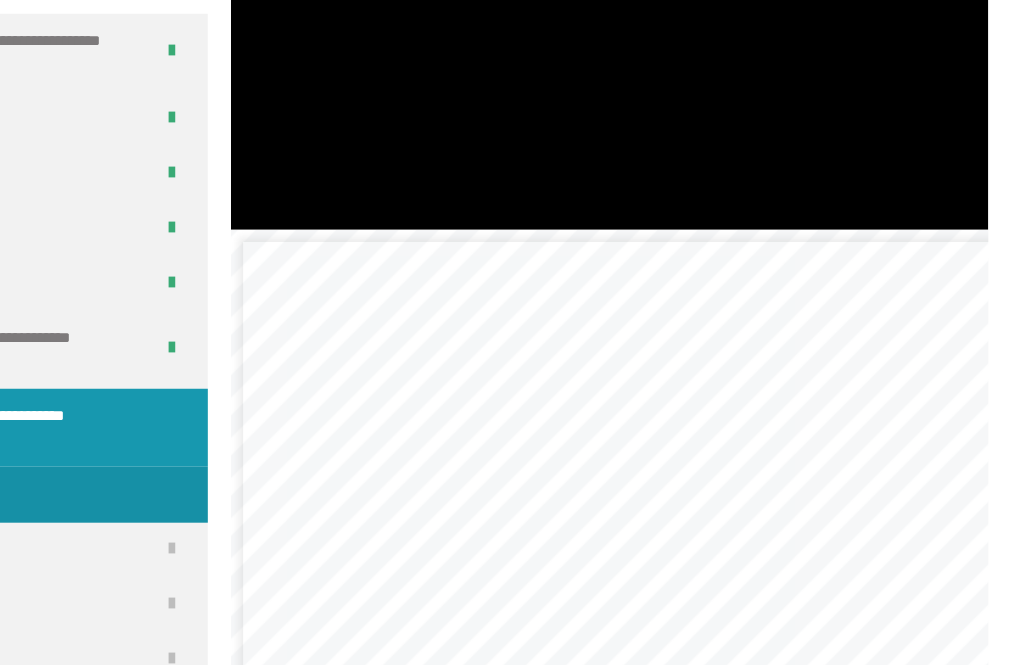 click at bounding box center (683, 14) 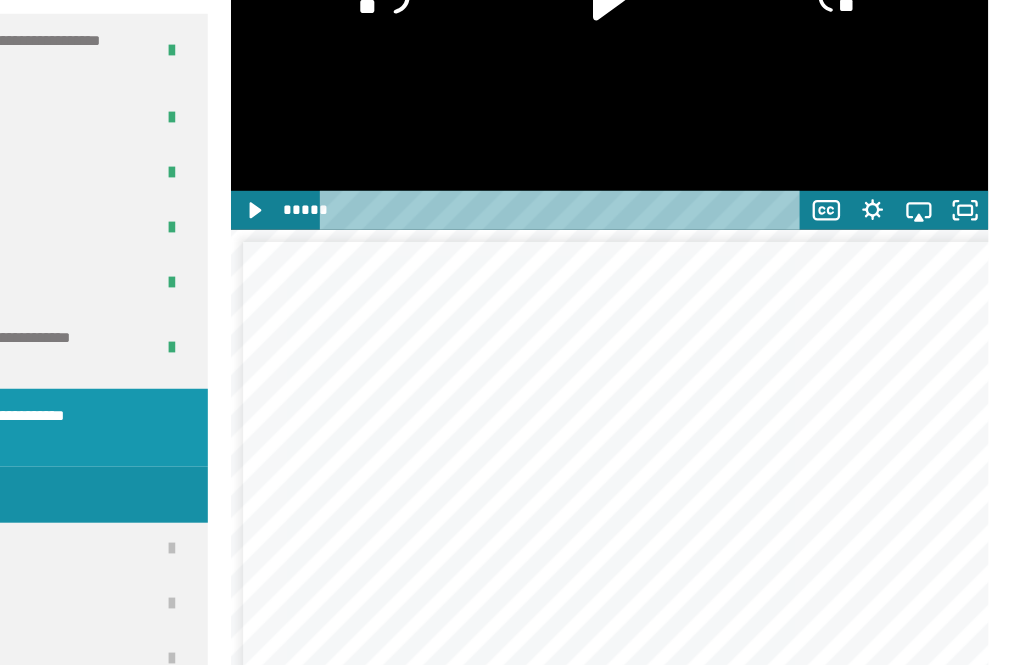 click on "**" 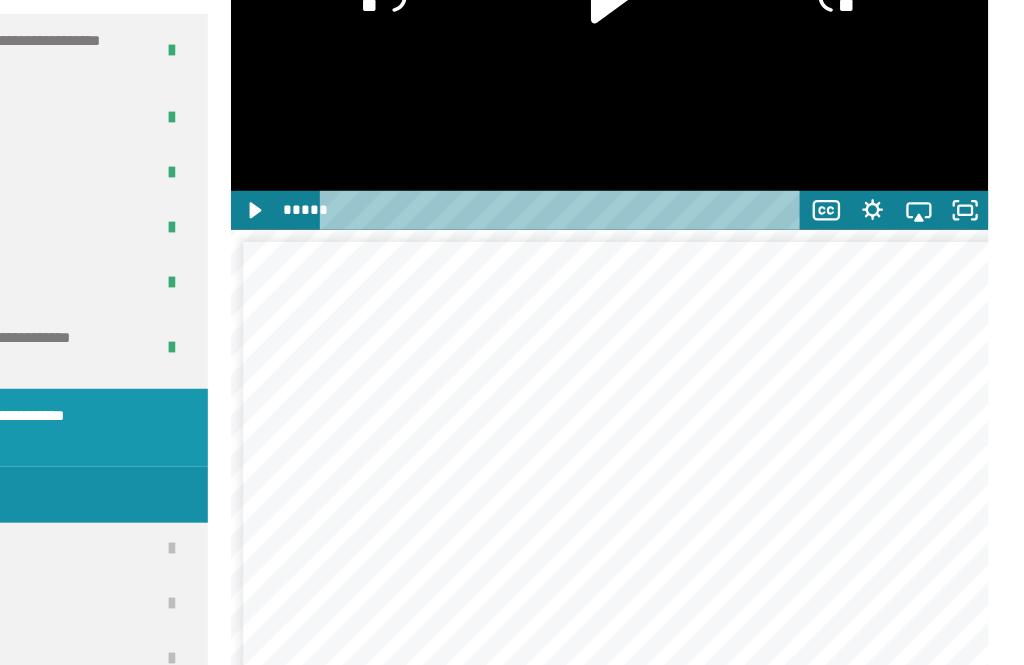 click 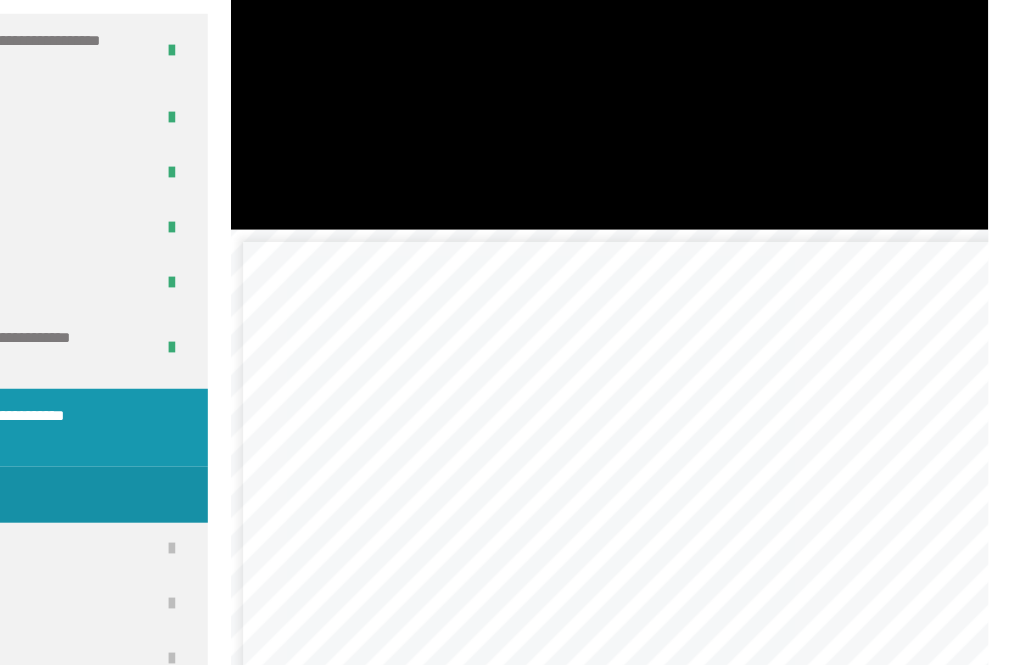 click at bounding box center (683, 14) 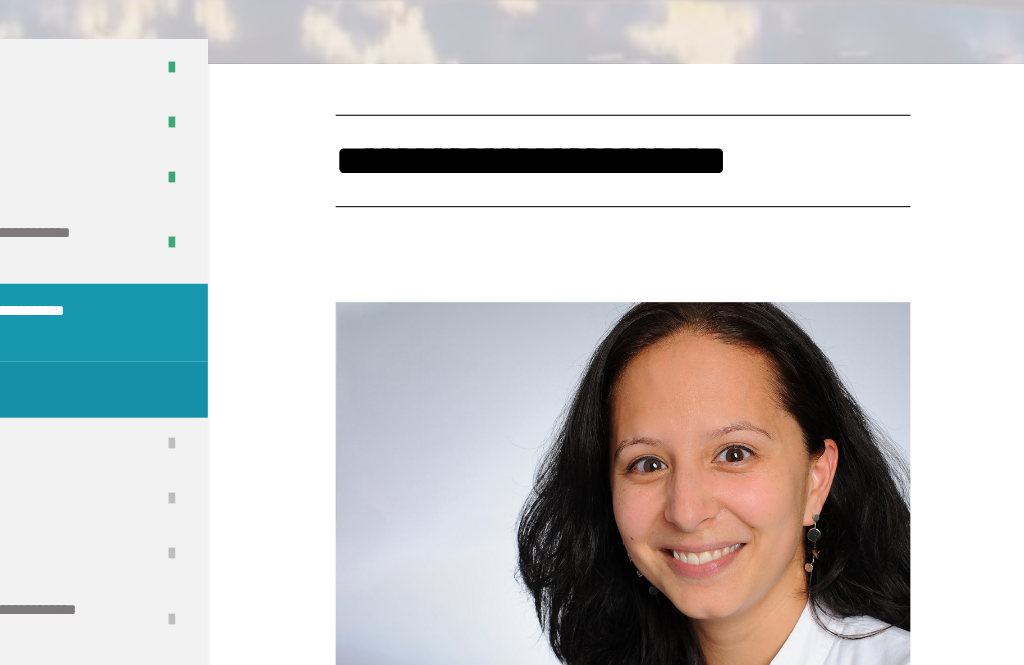 scroll, scrollTop: 0, scrollLeft: 0, axis: both 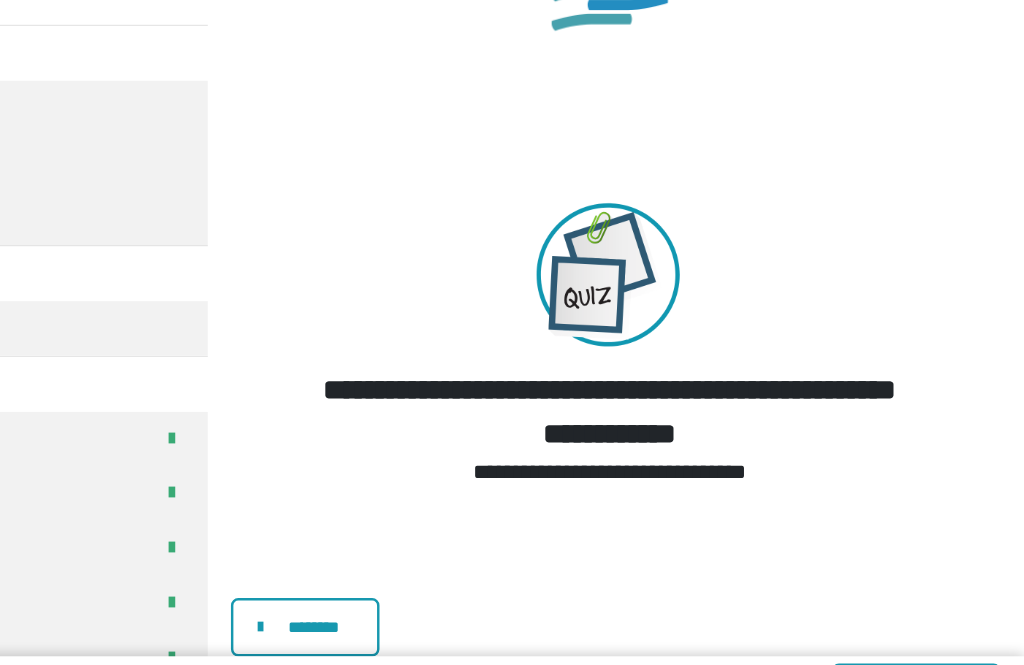 click on "********" at bounding box center (440, 581) 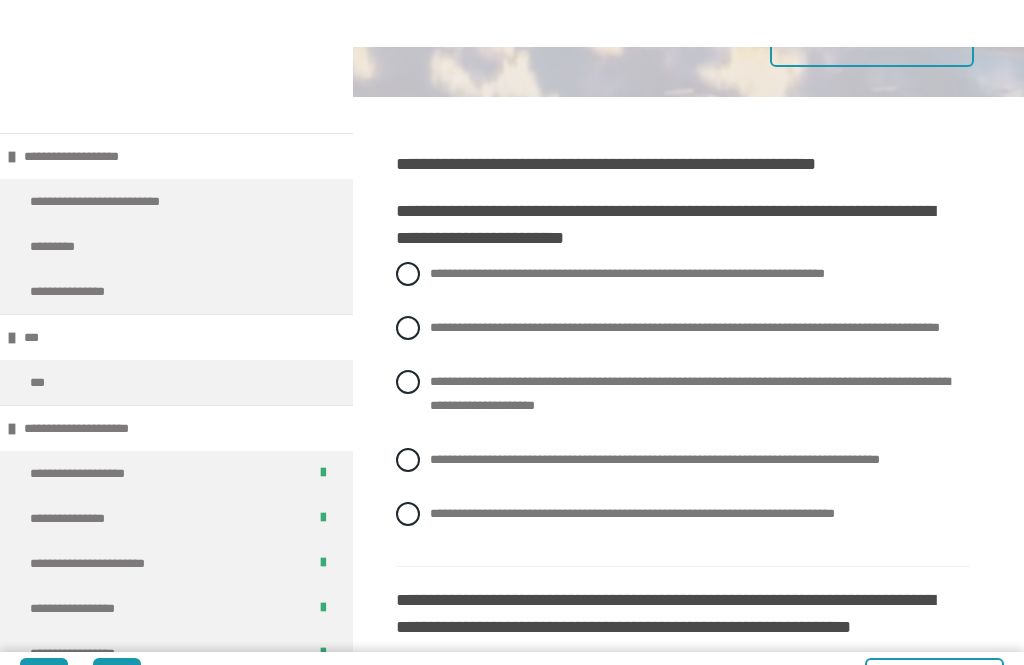 scroll, scrollTop: 448, scrollLeft: 0, axis: vertical 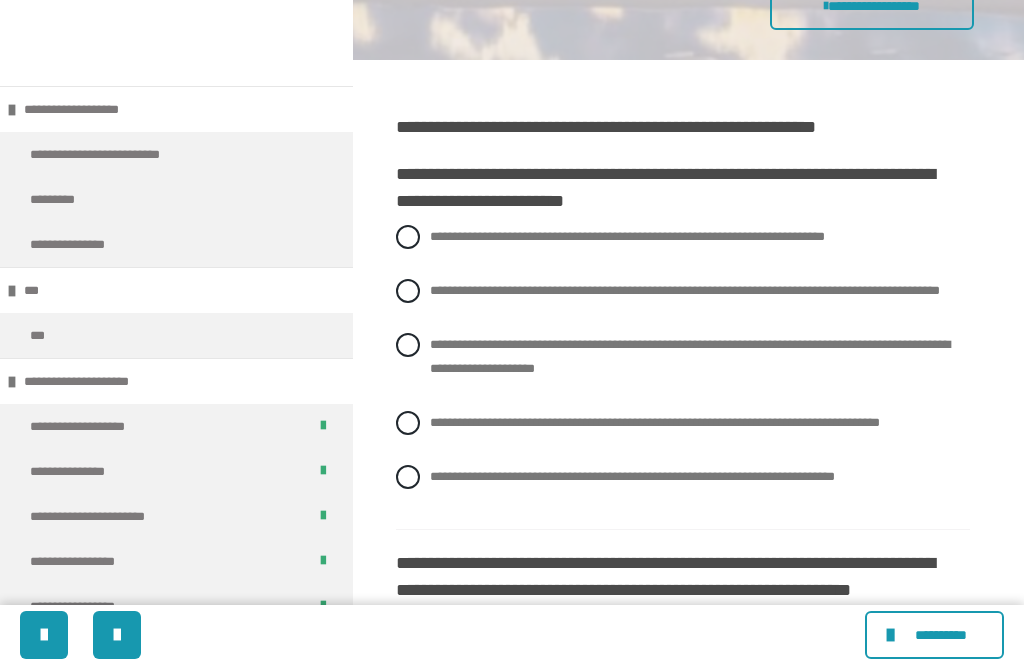 click on "**********" at bounding box center [632, 476] 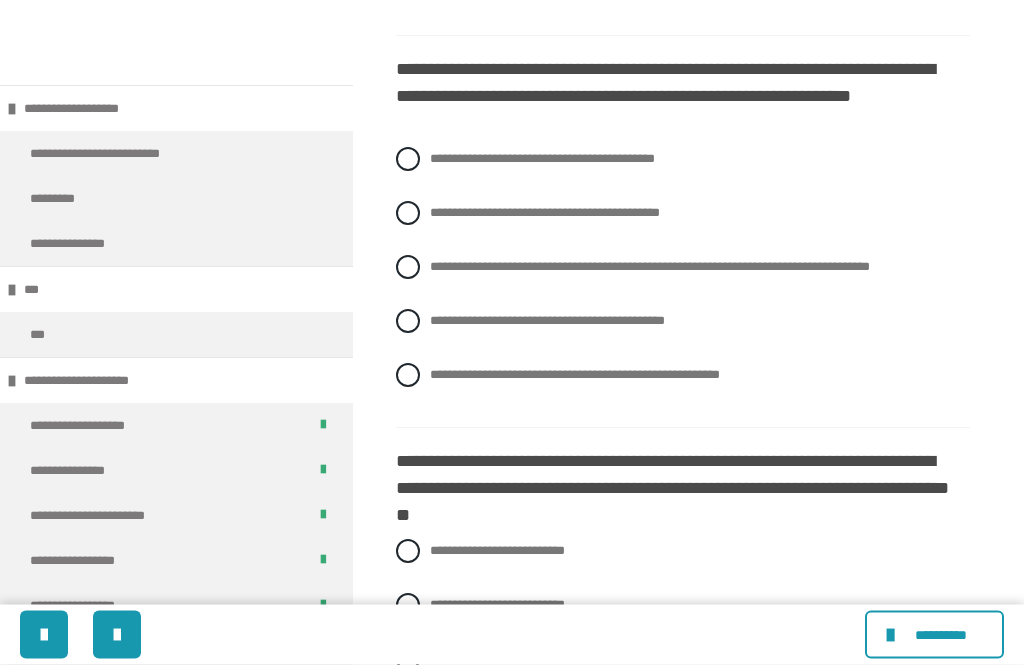 scroll, scrollTop: 942, scrollLeft: 0, axis: vertical 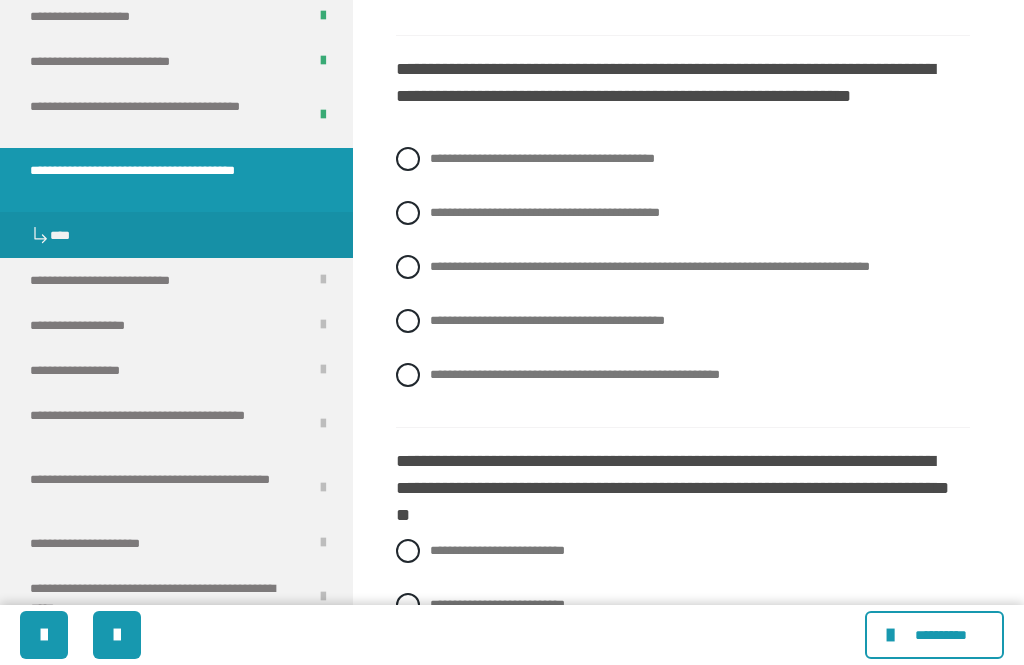 click on "**********" at bounding box center (650, 266) 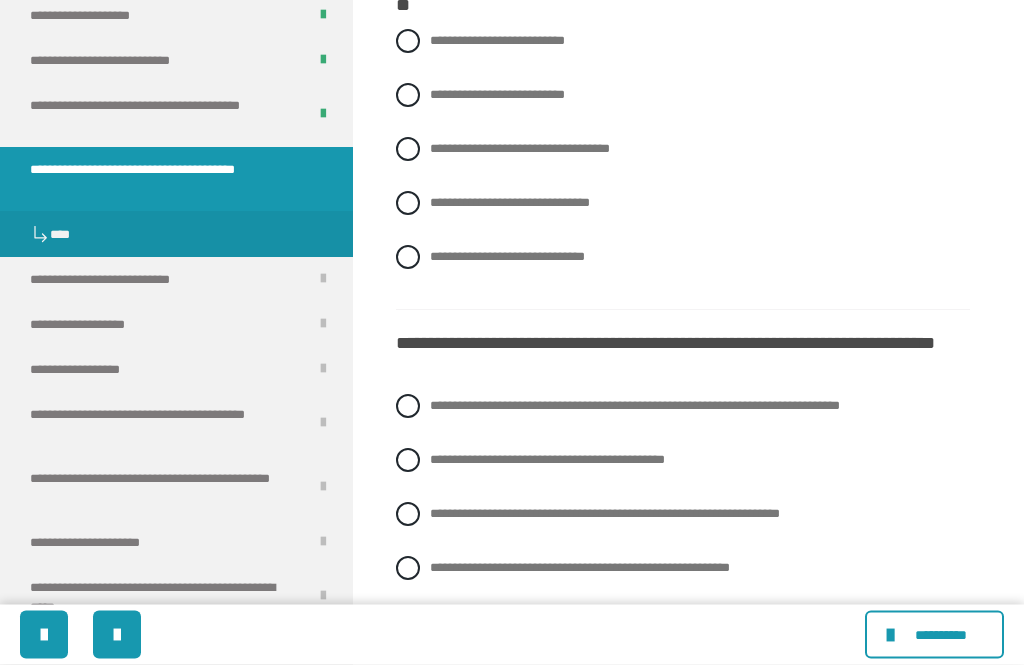 scroll, scrollTop: 1452, scrollLeft: 0, axis: vertical 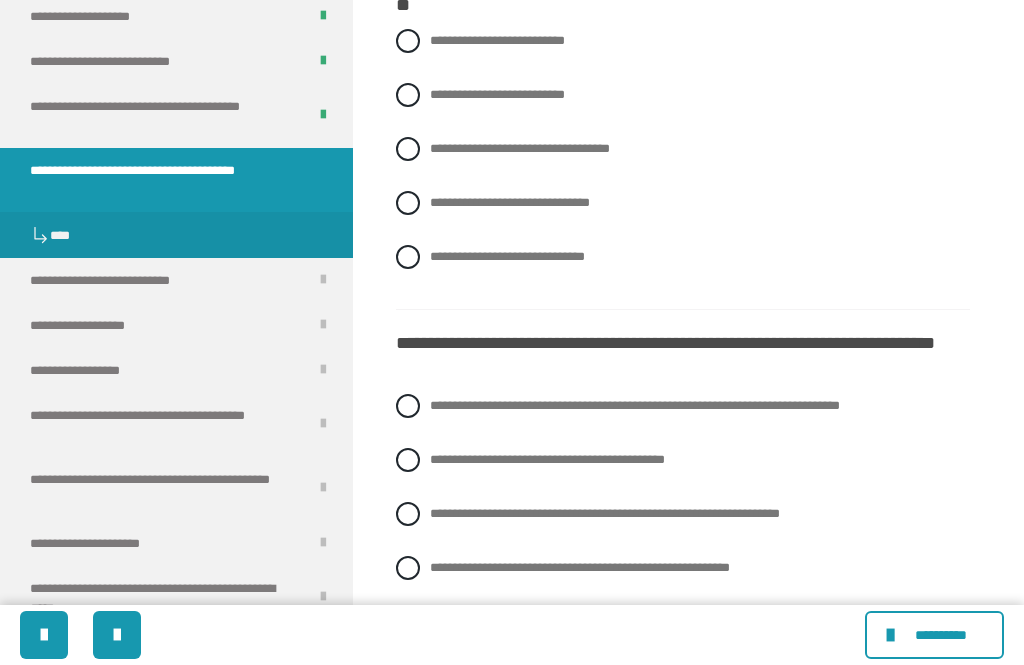 click on "**********" at bounding box center (520, 148) 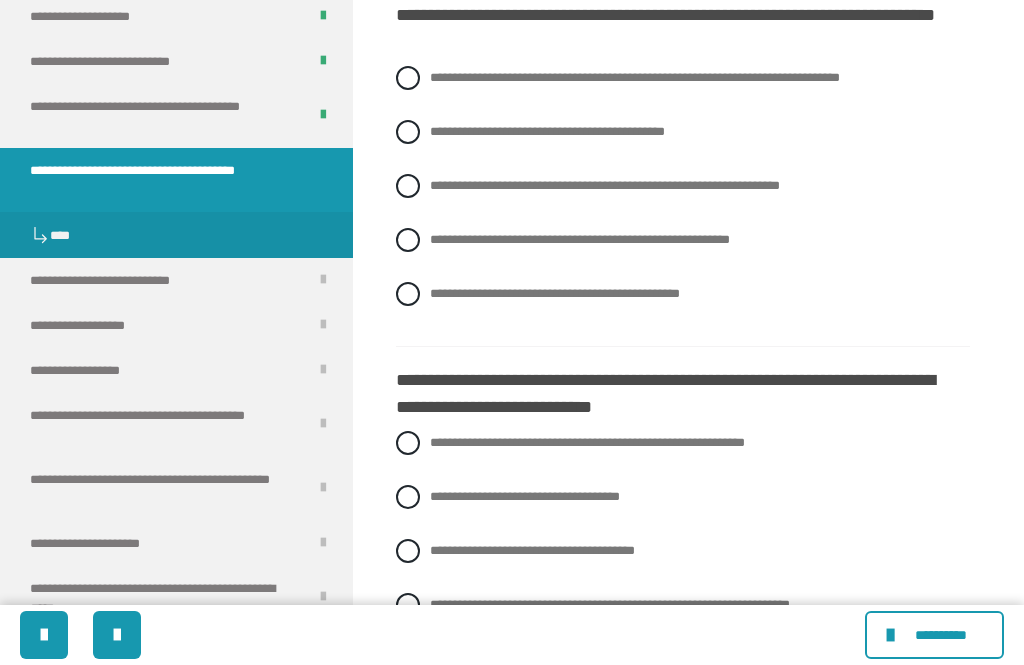 scroll, scrollTop: 1778, scrollLeft: 0, axis: vertical 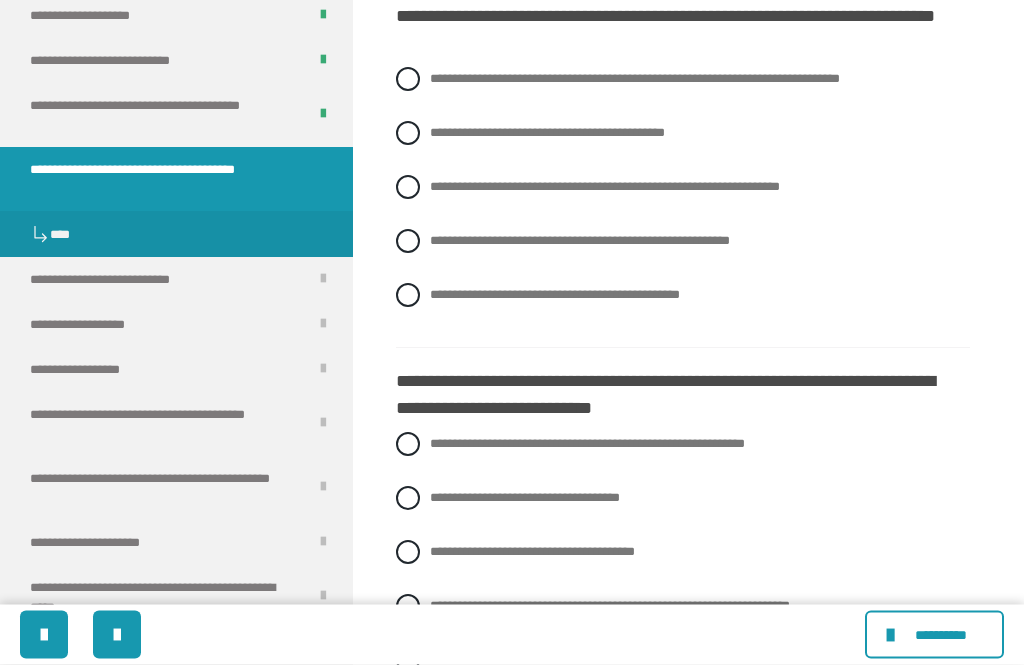 click on "**********" at bounding box center (605, 187) 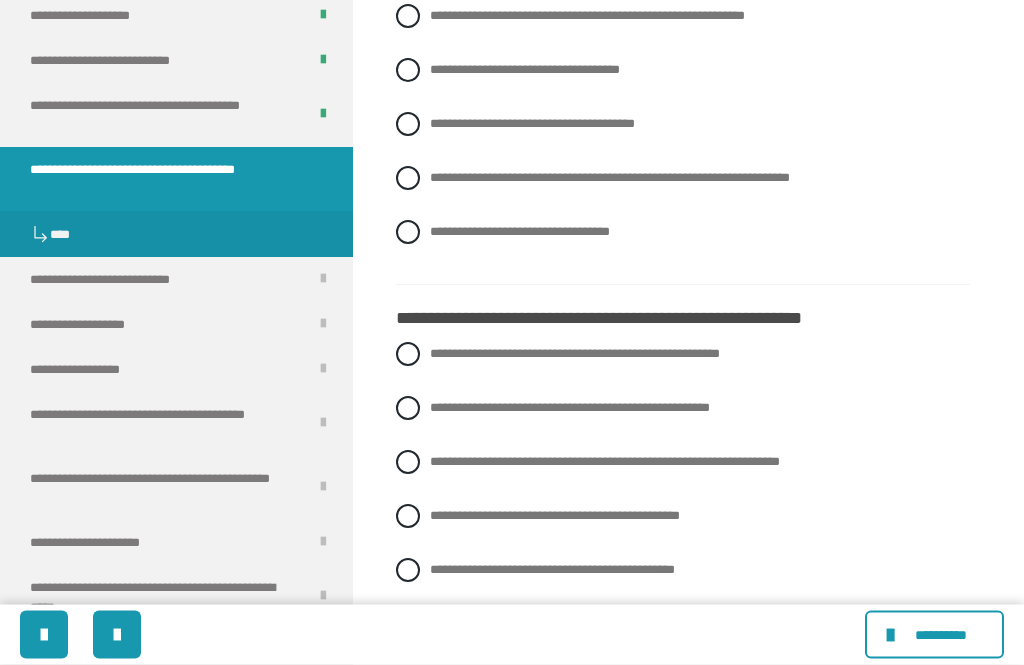 scroll, scrollTop: 2204, scrollLeft: 0, axis: vertical 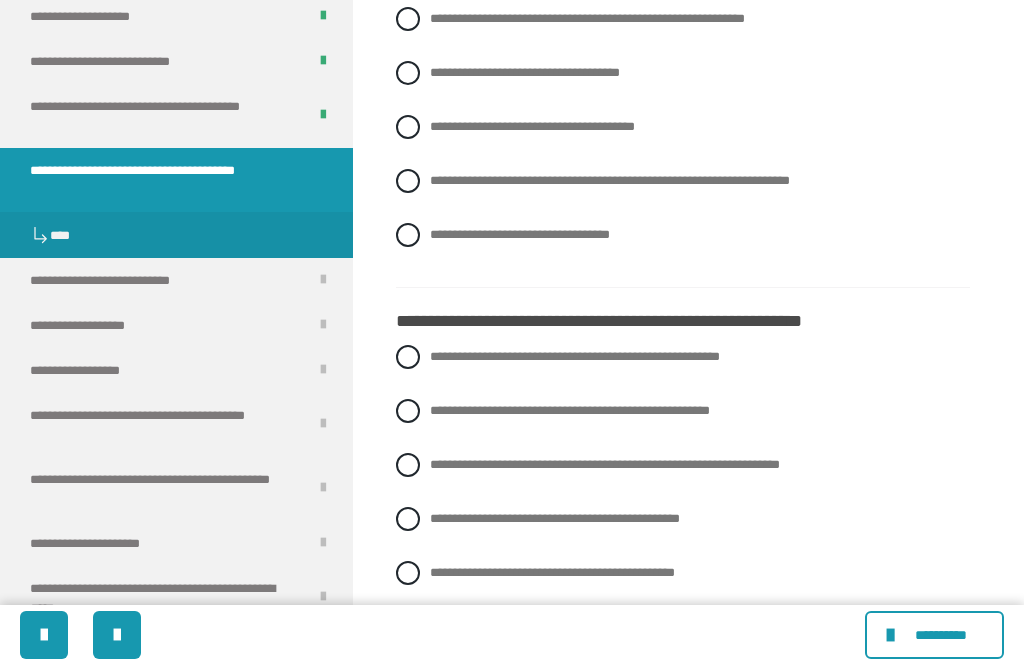 click on "**********" at bounding box center (610, 180) 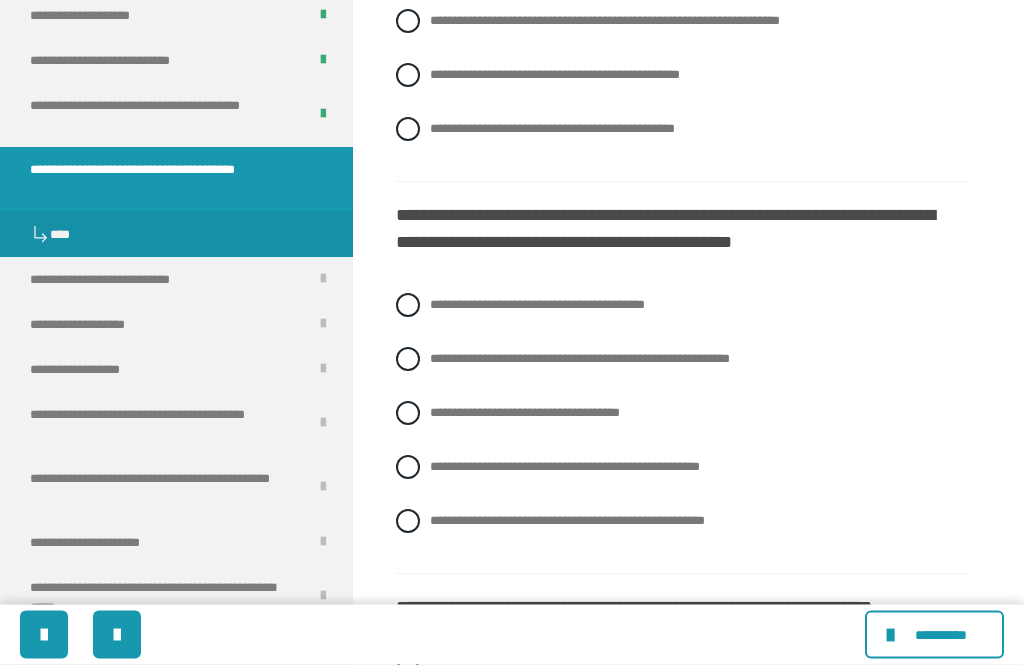 scroll, scrollTop: 2649, scrollLeft: 0, axis: vertical 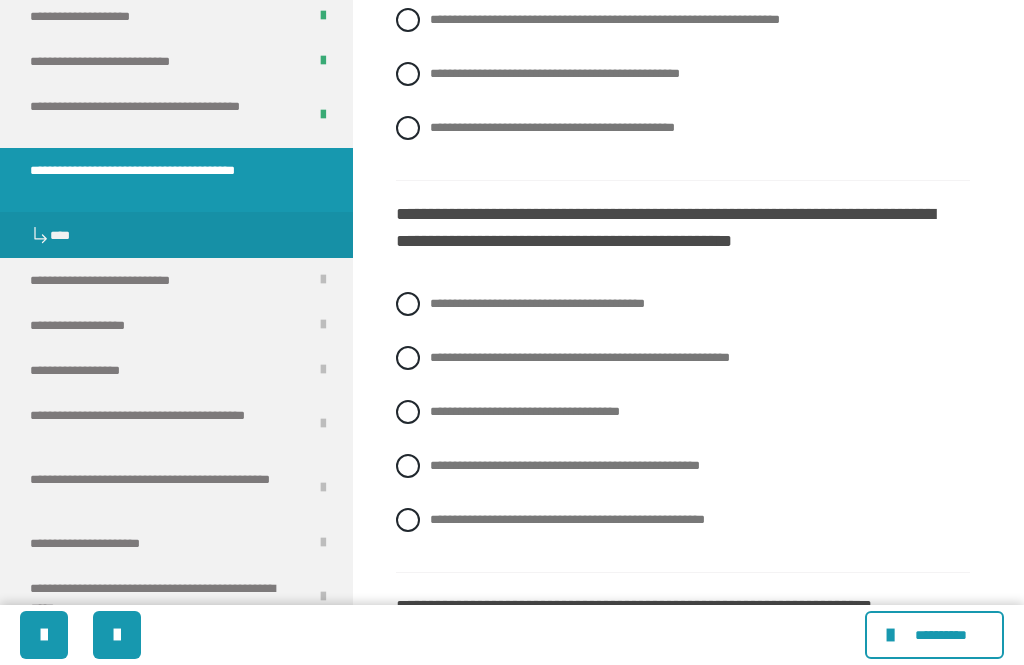 click on "**********" at bounding box center (683, 128) 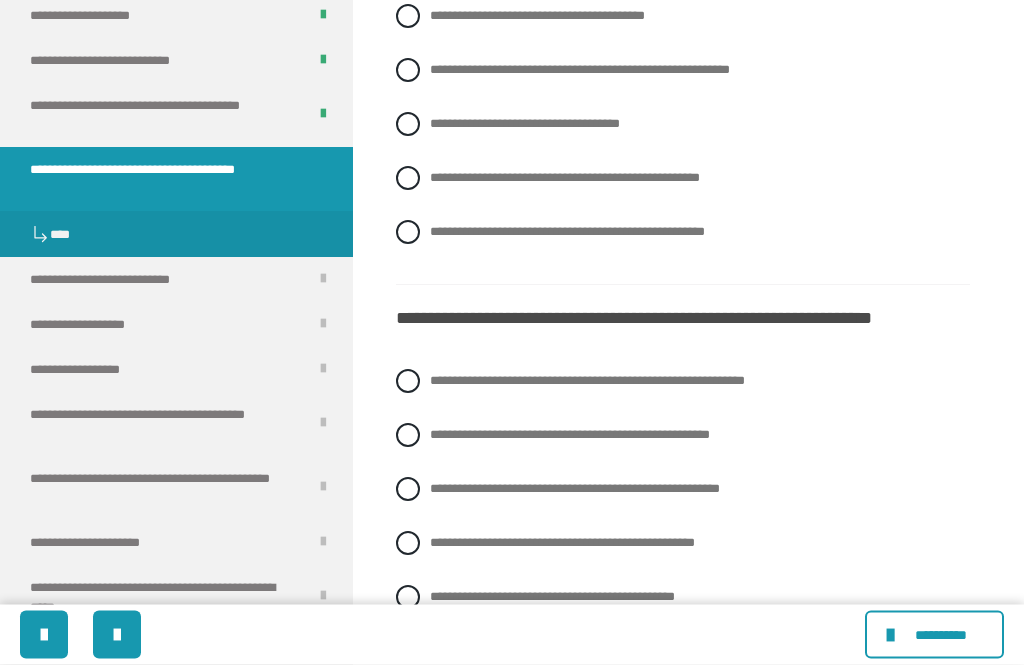 scroll, scrollTop: 2937, scrollLeft: 0, axis: vertical 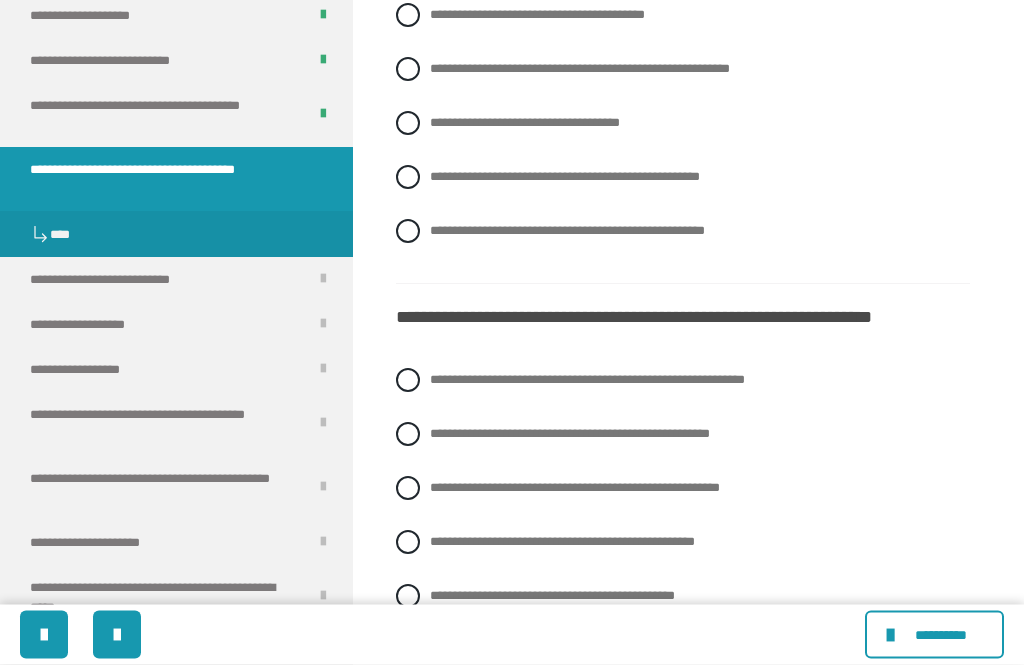 click on "**********" at bounding box center [537, 15] 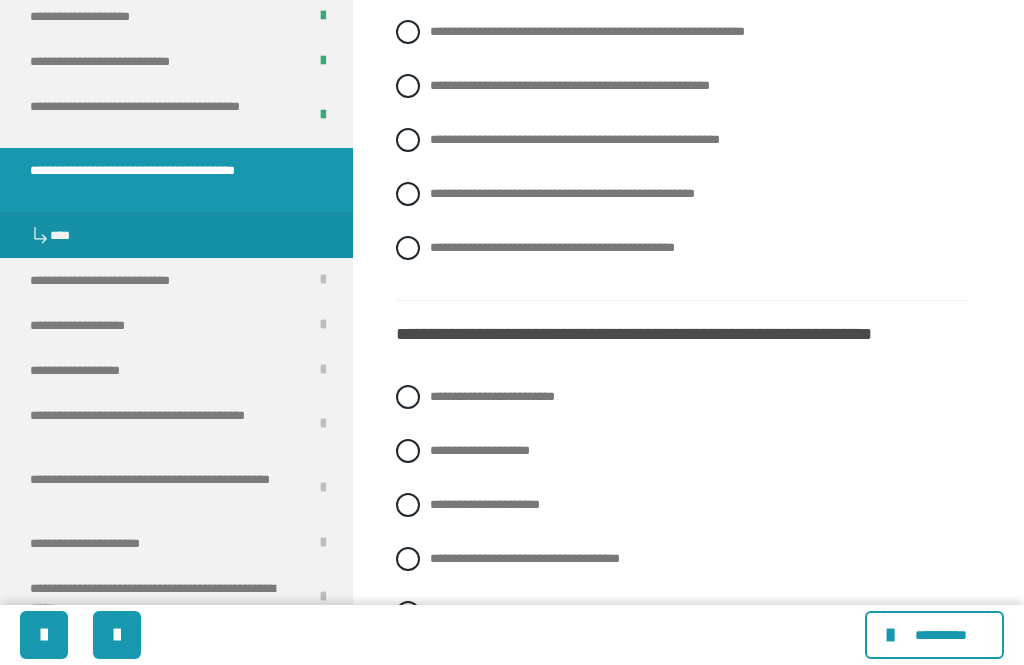scroll, scrollTop: 3289, scrollLeft: 0, axis: vertical 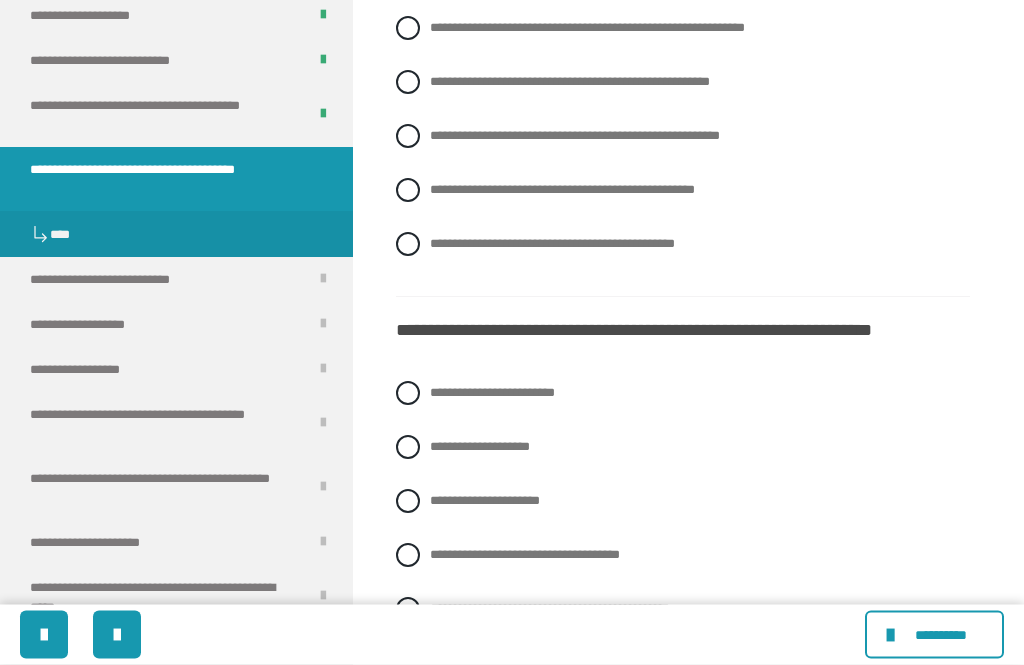 click on "**********" at bounding box center [683, 83] 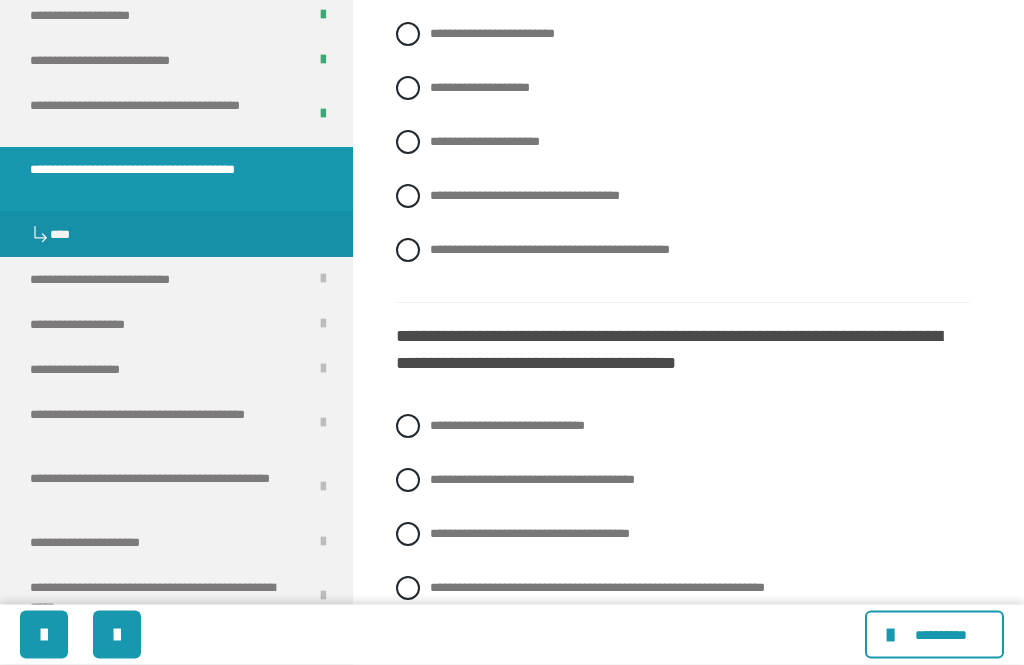 scroll, scrollTop: 3649, scrollLeft: 0, axis: vertical 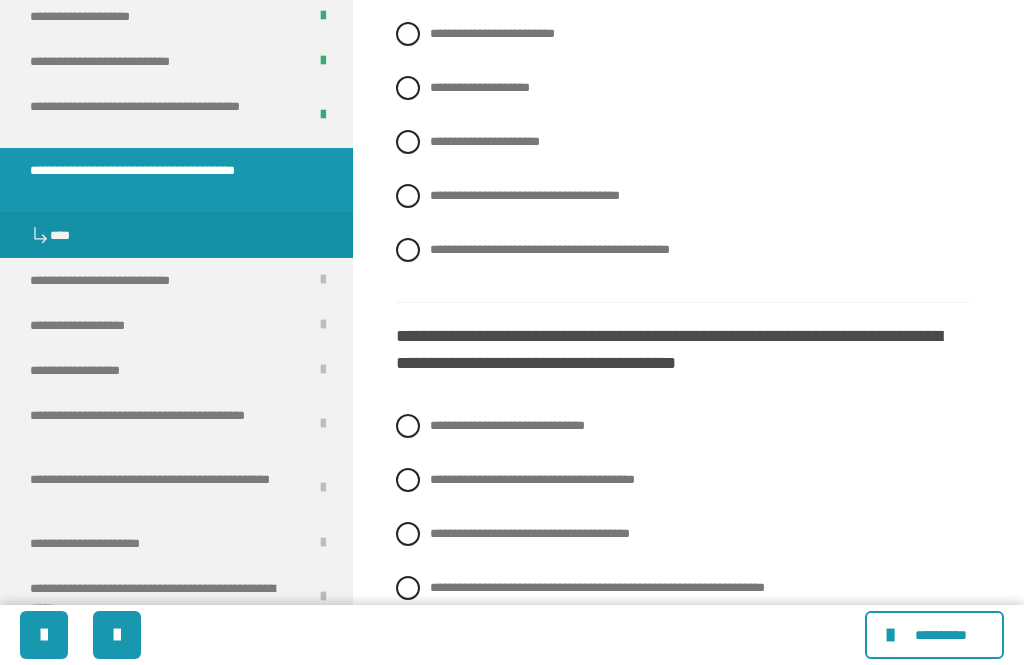click on "**********" at bounding box center [525, 195] 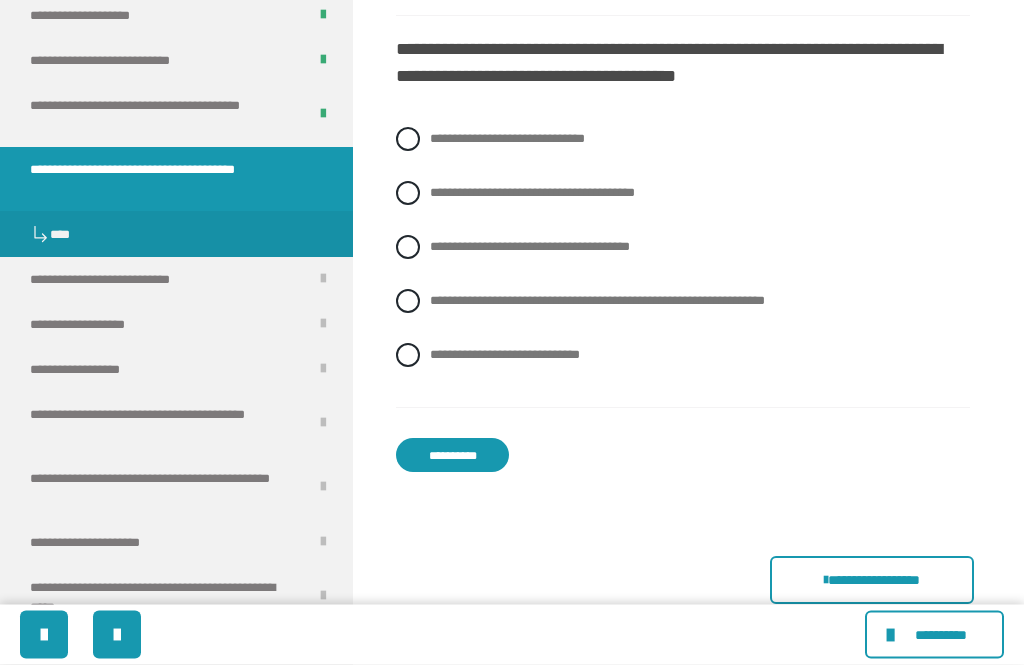 scroll, scrollTop: 3943, scrollLeft: 0, axis: vertical 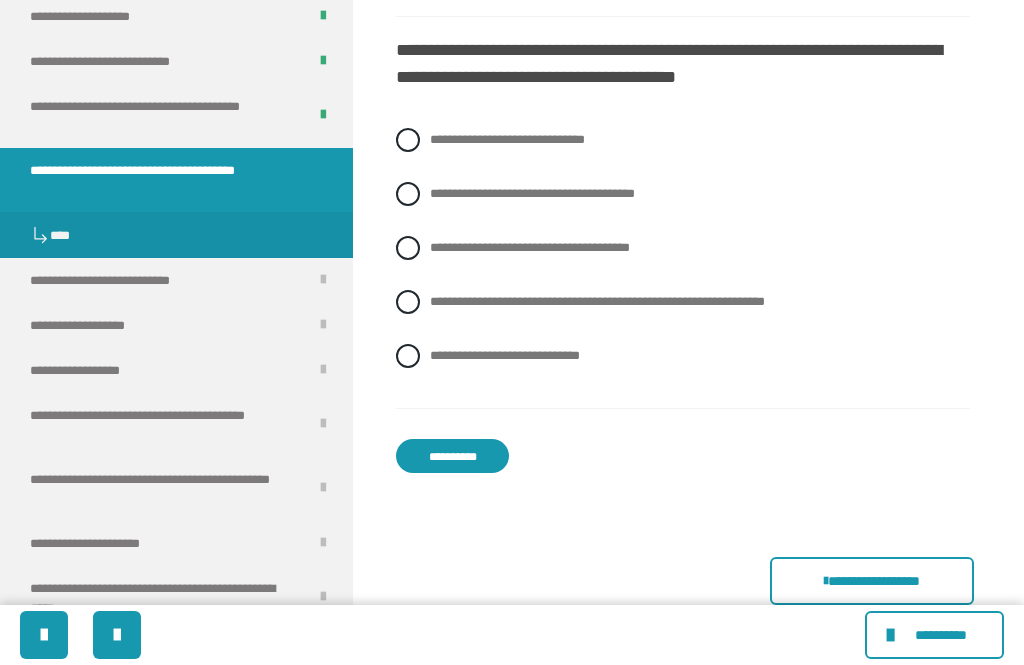click on "**********" at bounding box center (530, 247) 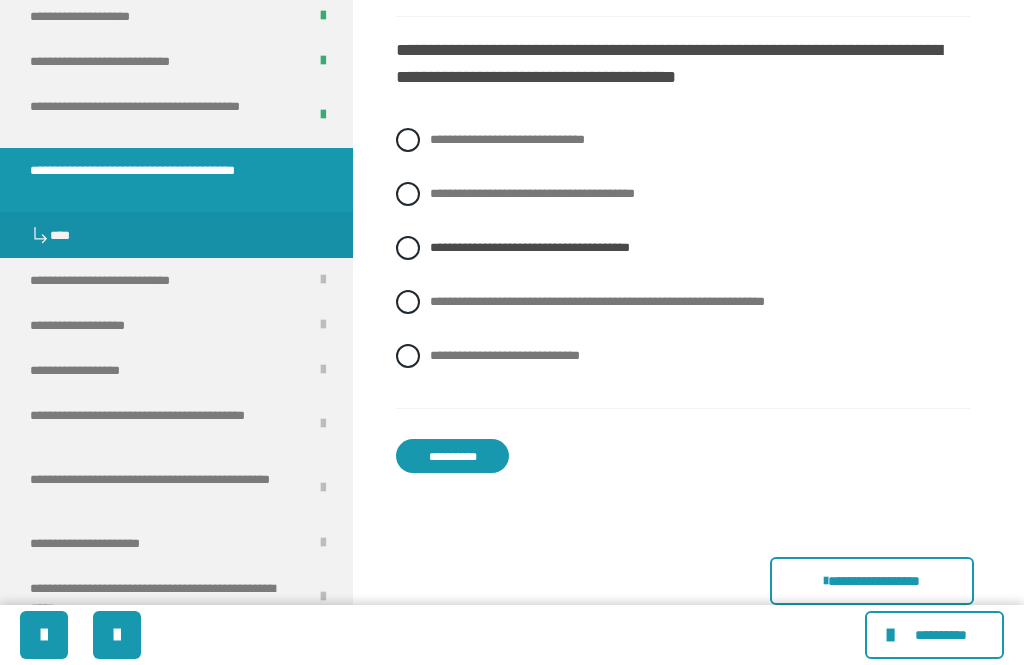 click on "**********" at bounding box center (597, 301) 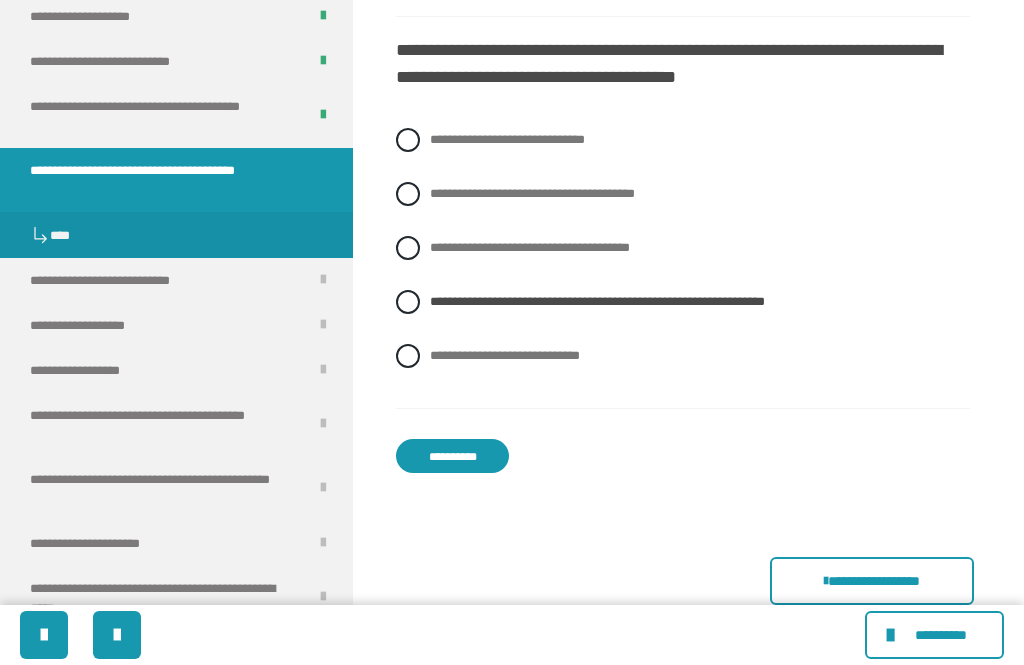 click on "**********" at bounding box center [452, 456] 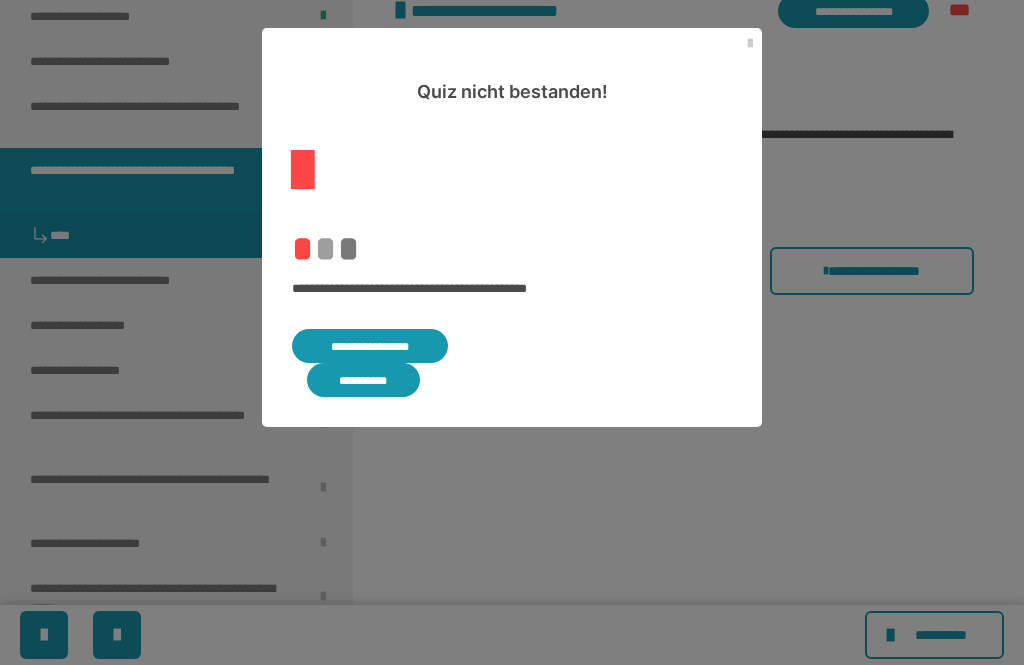 scroll, scrollTop: 568, scrollLeft: 0, axis: vertical 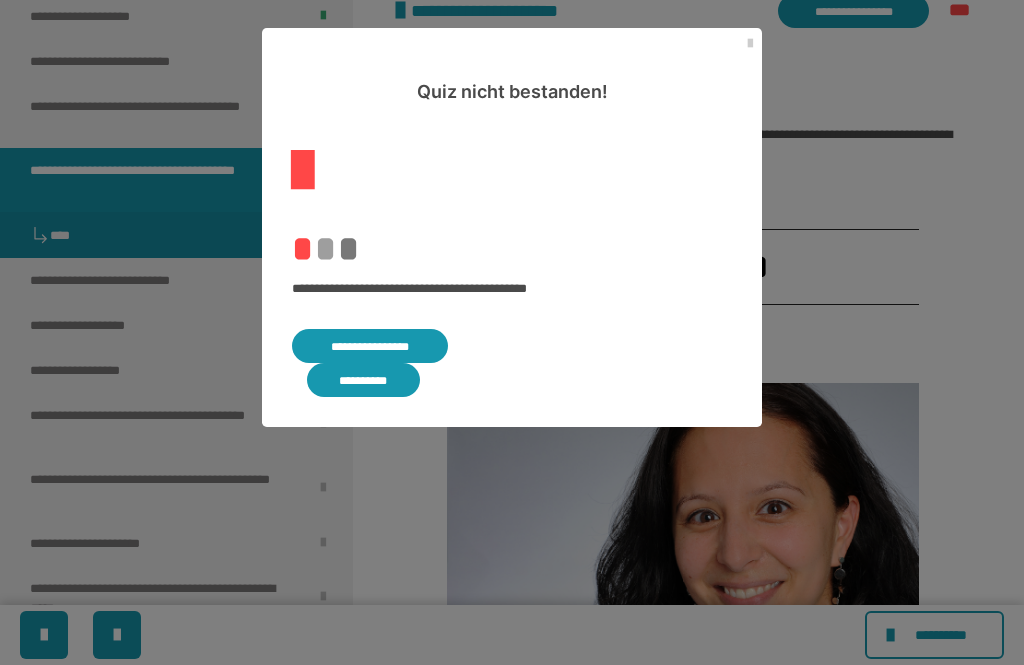 click at bounding box center (750, 44) 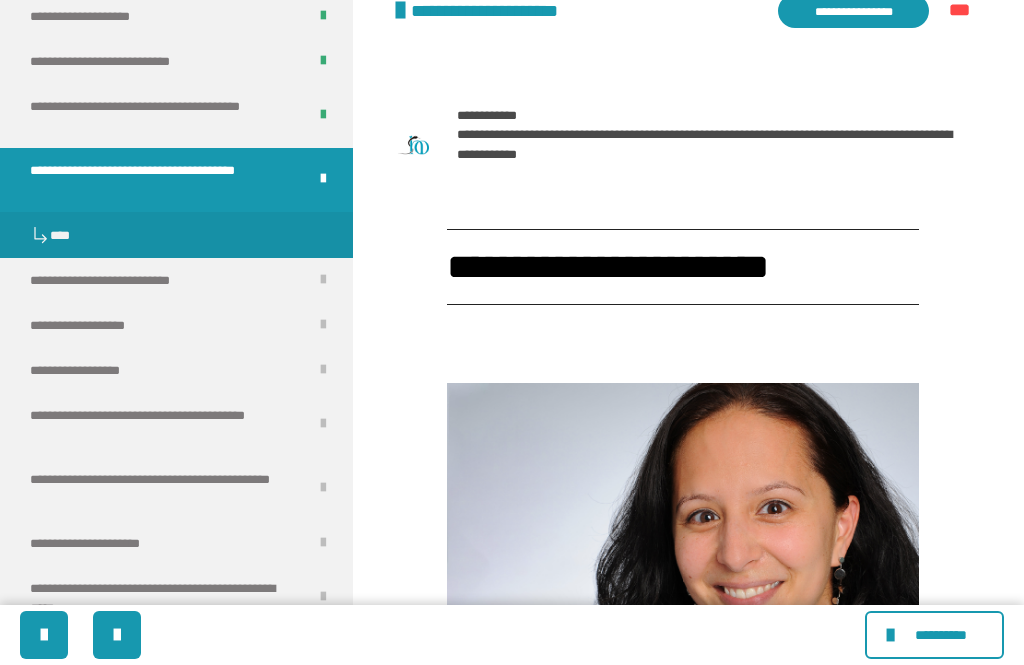 click on "**********" at bounding box center [683, 11] 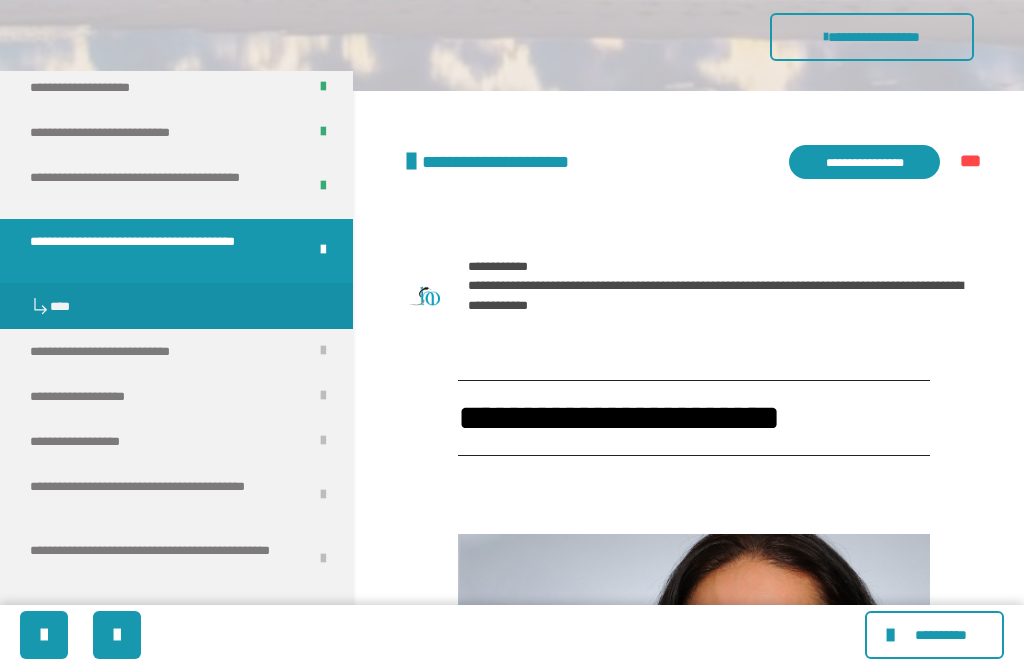 scroll, scrollTop: 0, scrollLeft: 0, axis: both 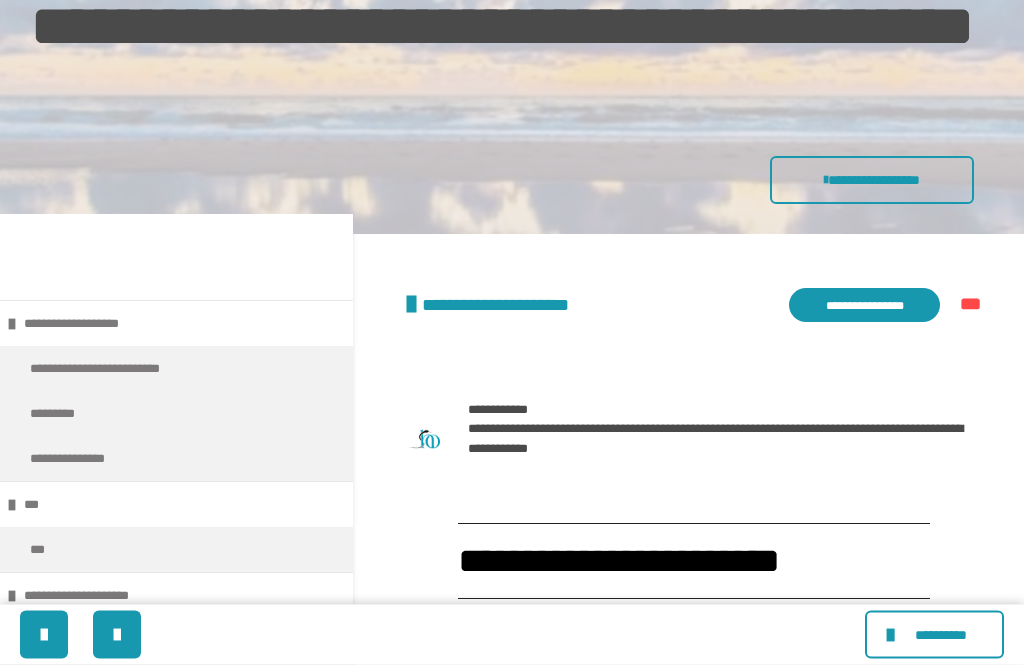 click on "**********" at bounding box center [864, 306] 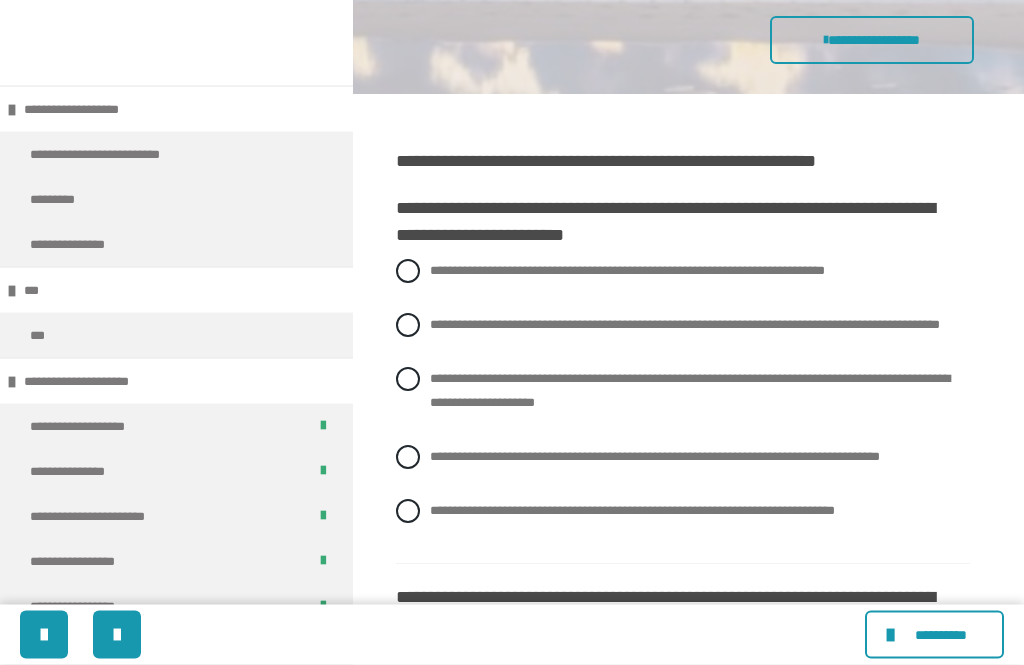 scroll, scrollTop: 515, scrollLeft: 0, axis: vertical 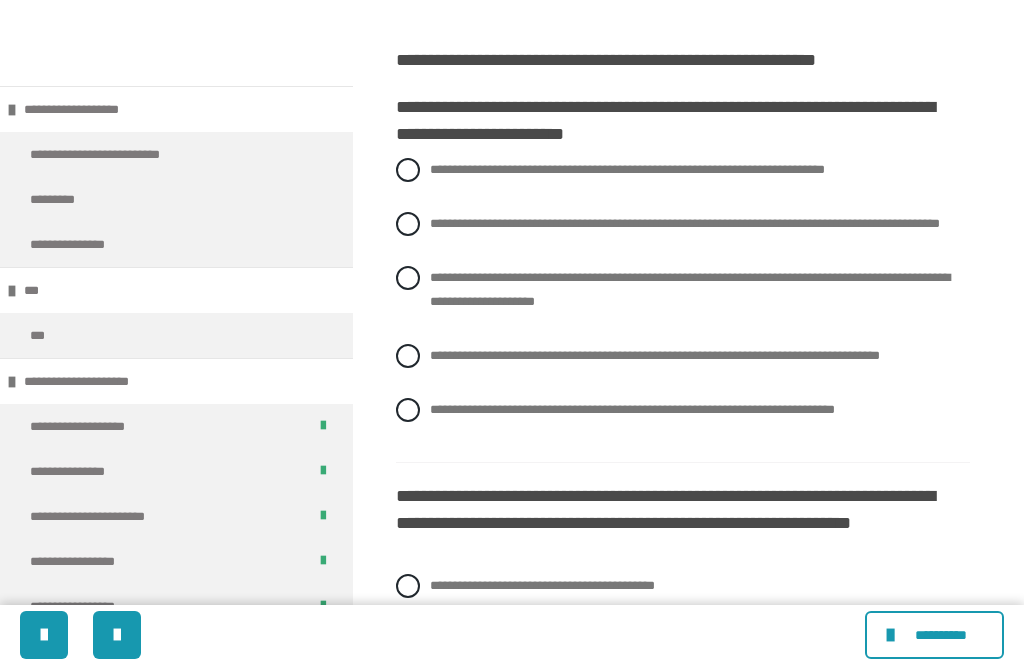 click on "**********" at bounding box center [690, 289] 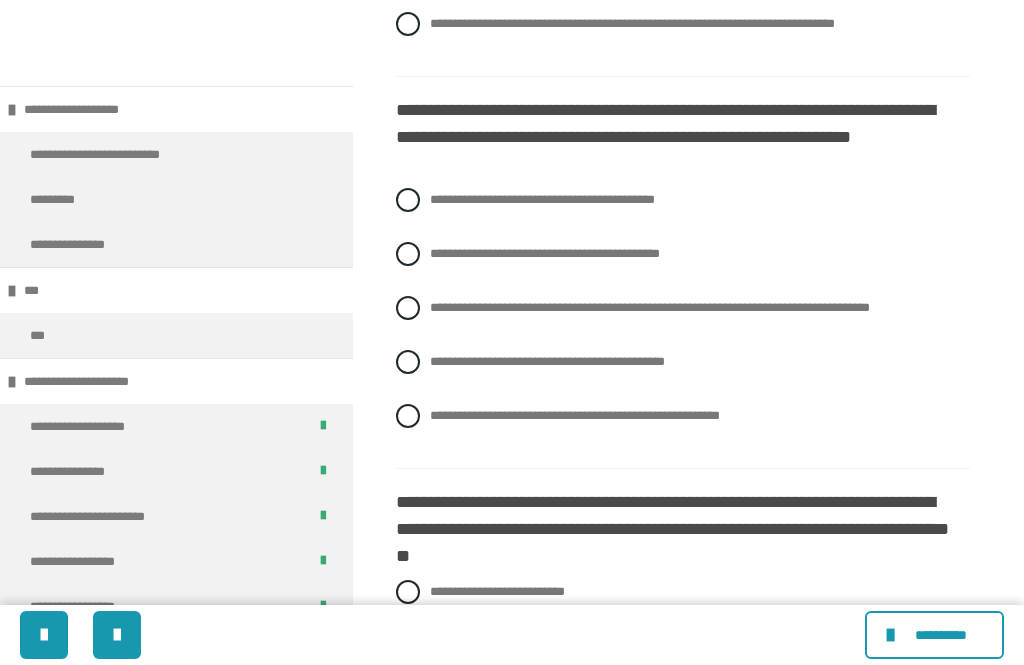 scroll, scrollTop: 901, scrollLeft: 0, axis: vertical 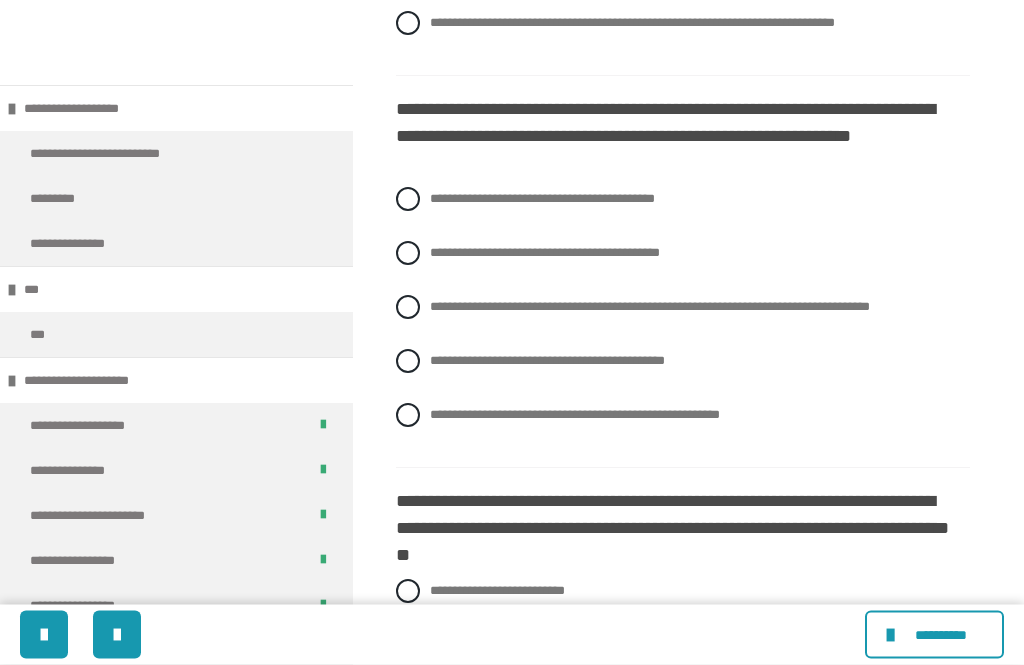 click on "**********" at bounding box center [683, 308] 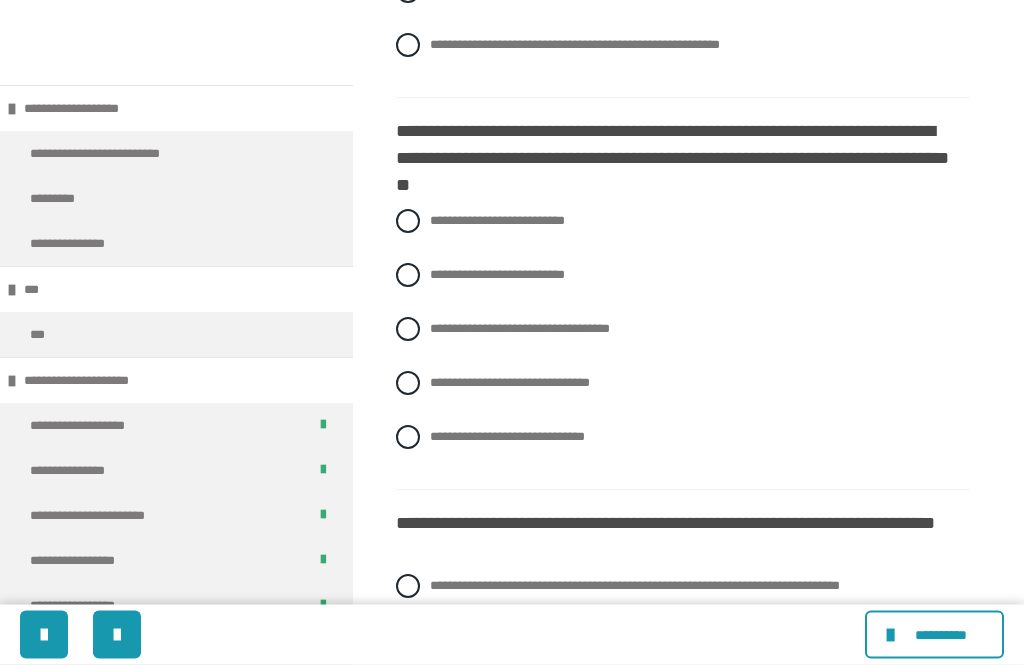 scroll, scrollTop: 1272, scrollLeft: 0, axis: vertical 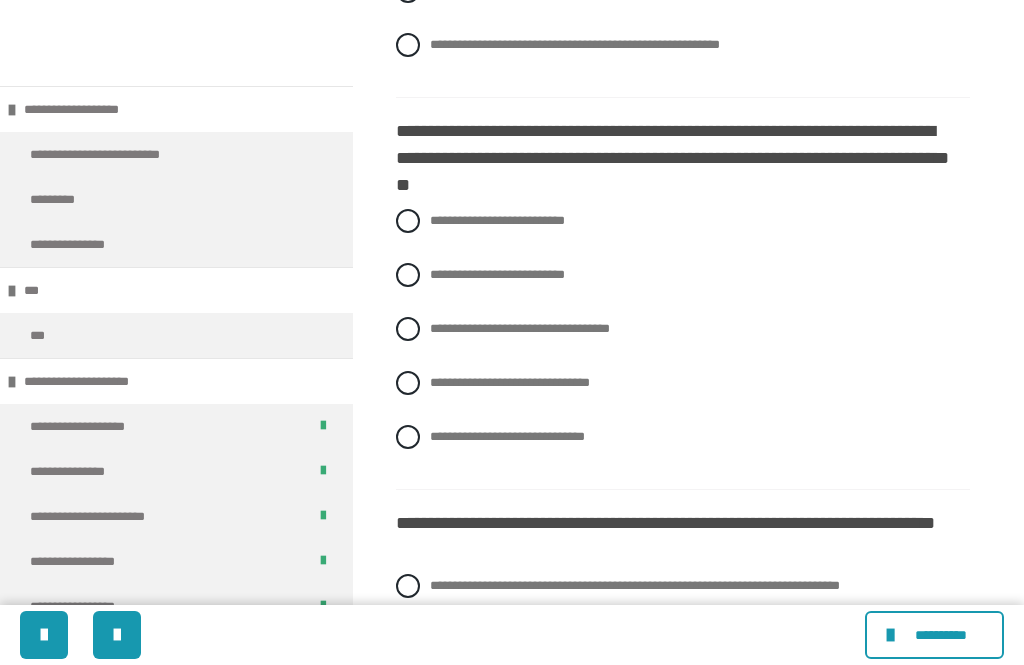 click on "**********" at bounding box center [507, 436] 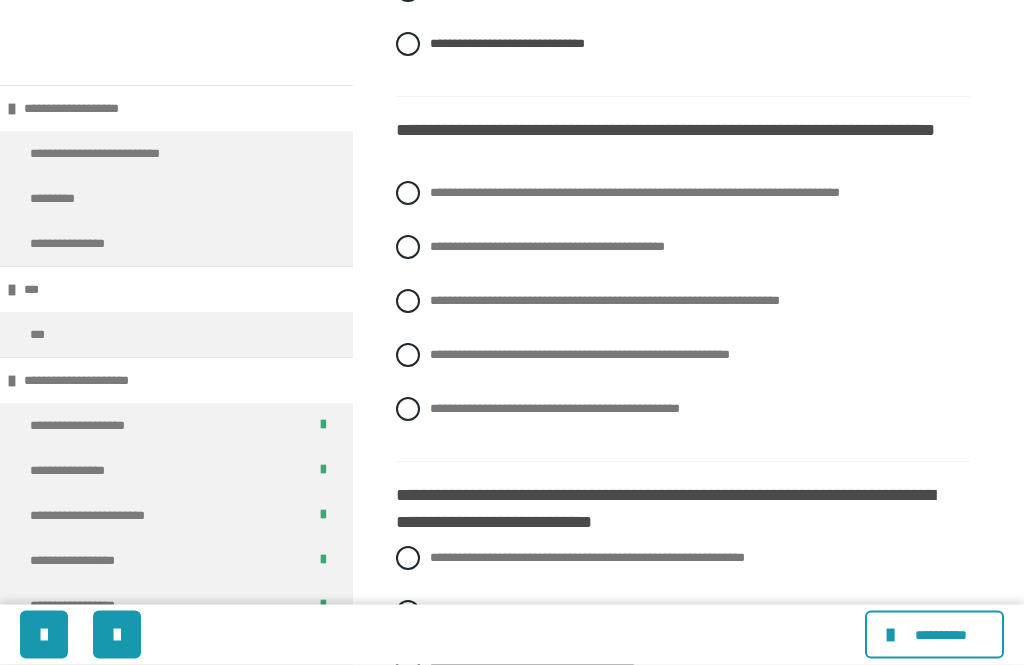 scroll, scrollTop: 1665, scrollLeft: 0, axis: vertical 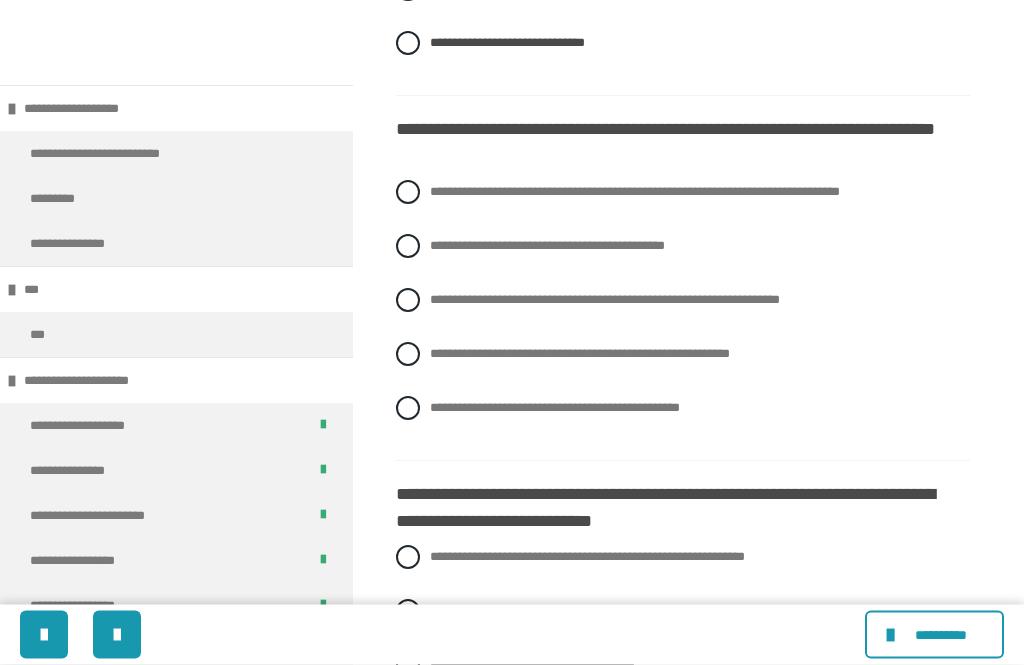 click on "**********" at bounding box center (605, 300) 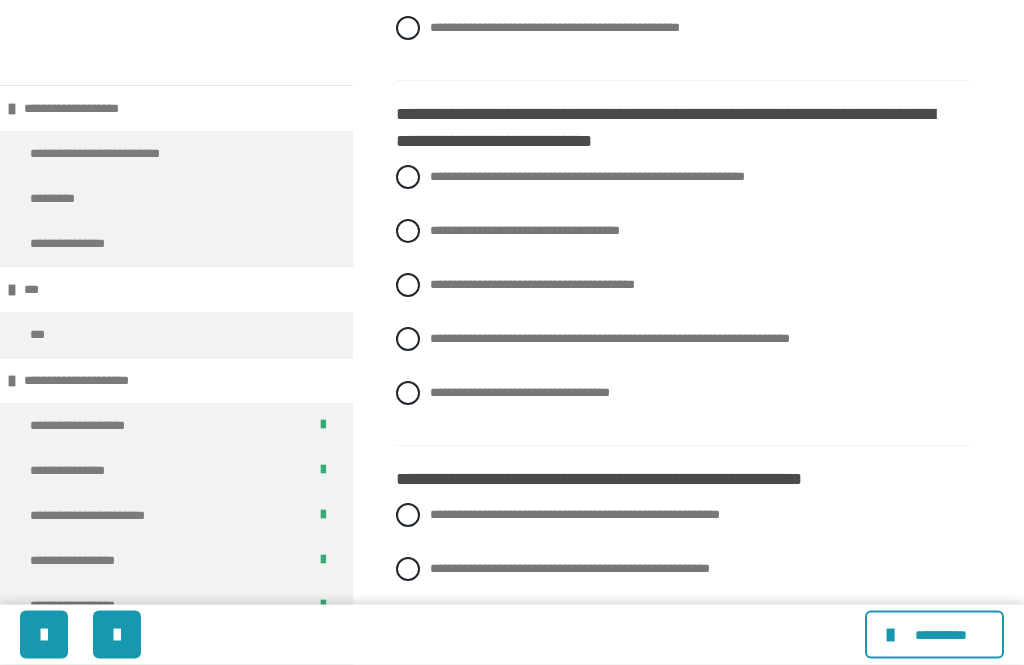 scroll, scrollTop: 2048, scrollLeft: 0, axis: vertical 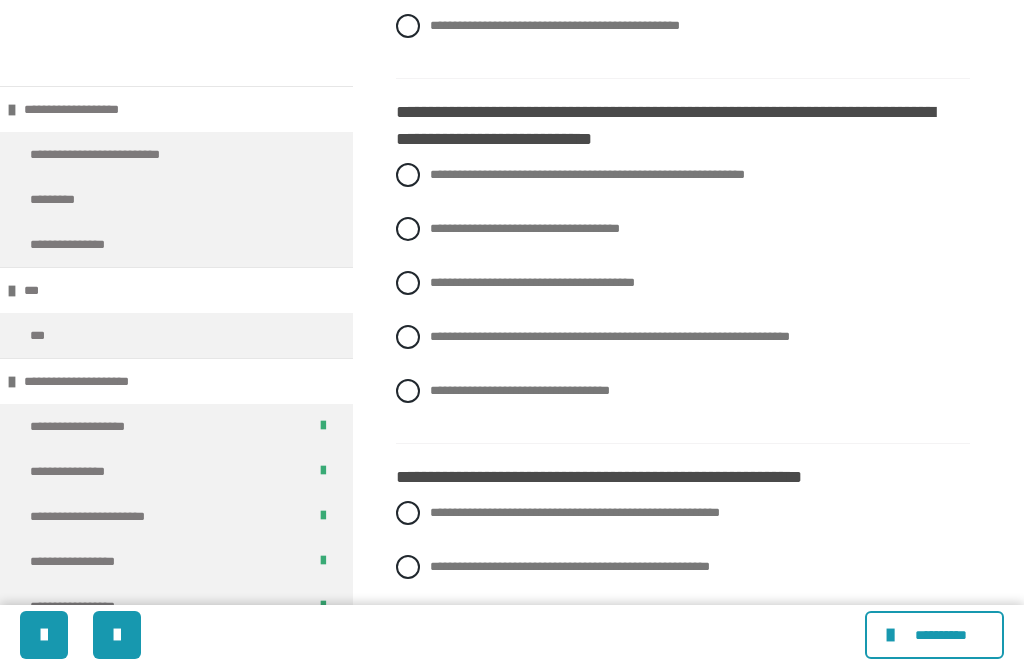 click on "**********" at bounding box center (683, 391) 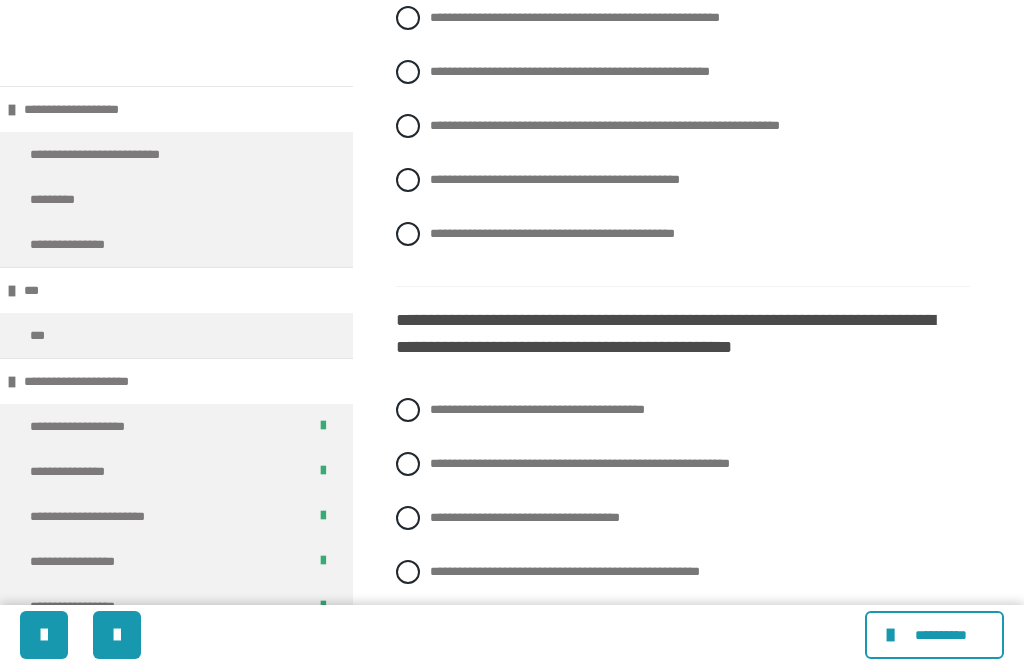 scroll, scrollTop: 2543, scrollLeft: 0, axis: vertical 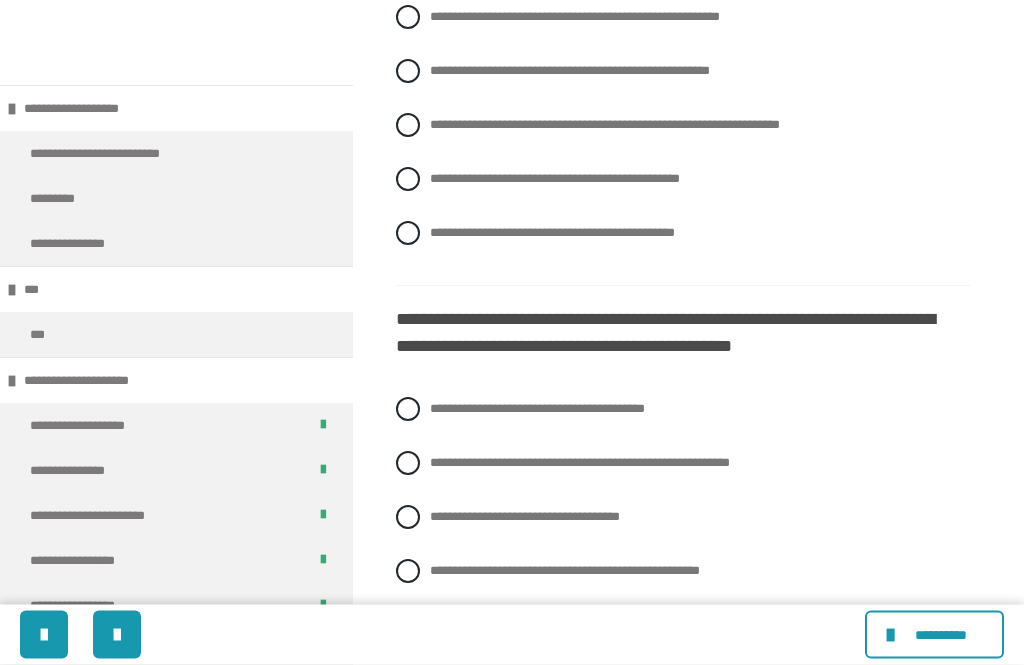 click on "**********" at bounding box center (683, 141) 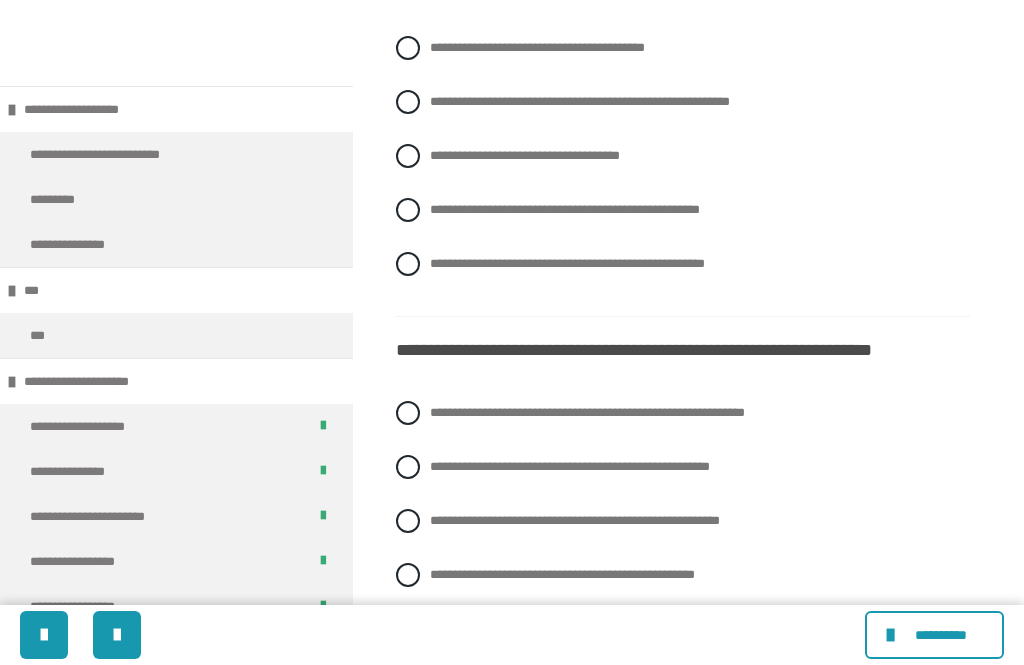 scroll, scrollTop: 2904, scrollLeft: 0, axis: vertical 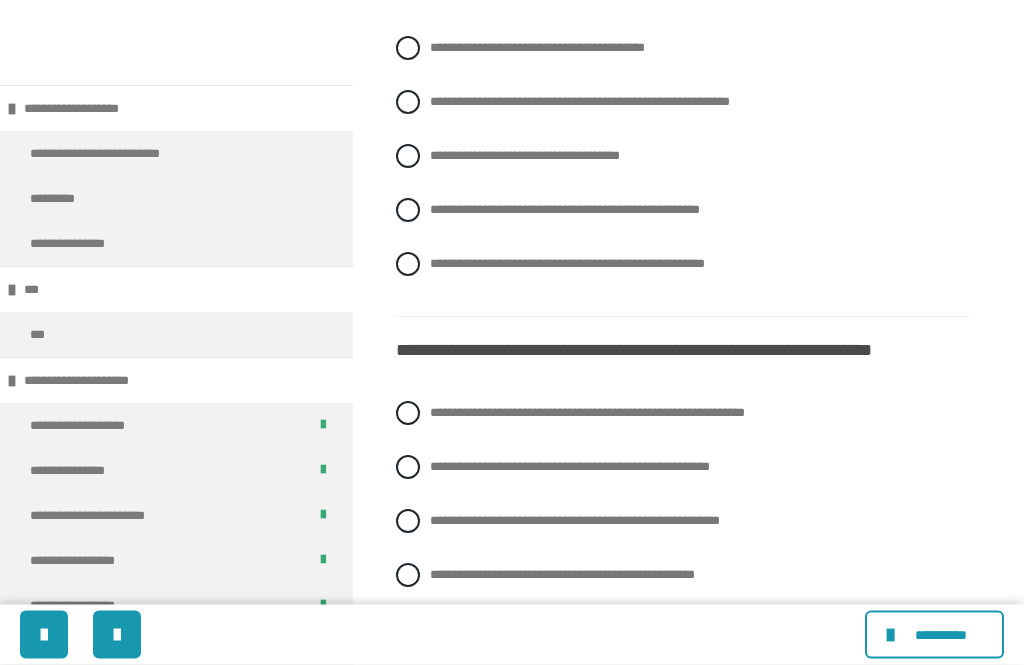 click at bounding box center [408, 211] 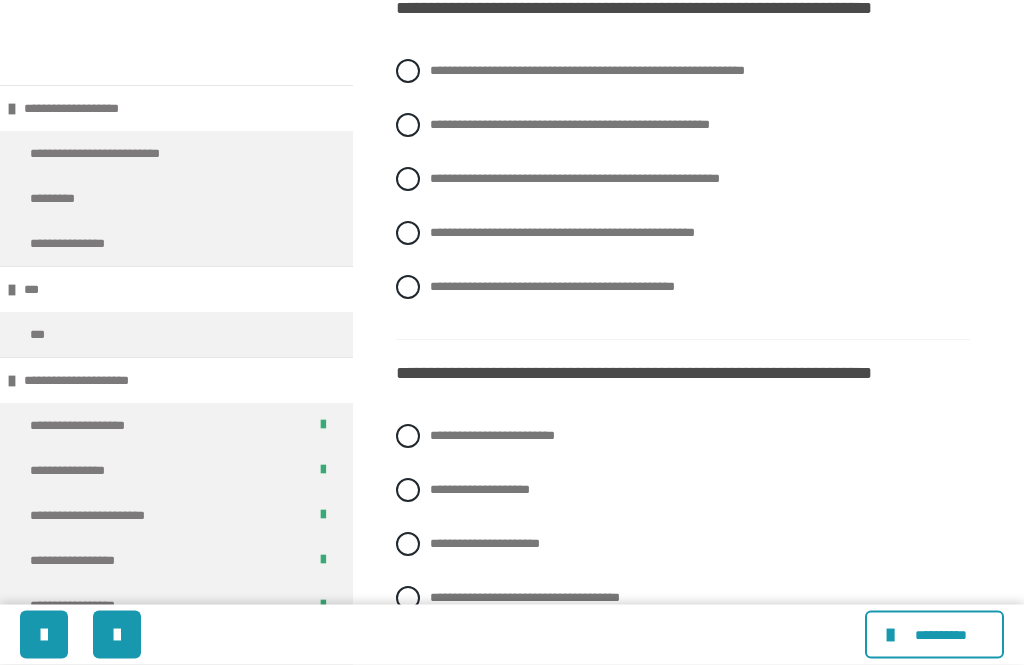 scroll, scrollTop: 3248, scrollLeft: 0, axis: vertical 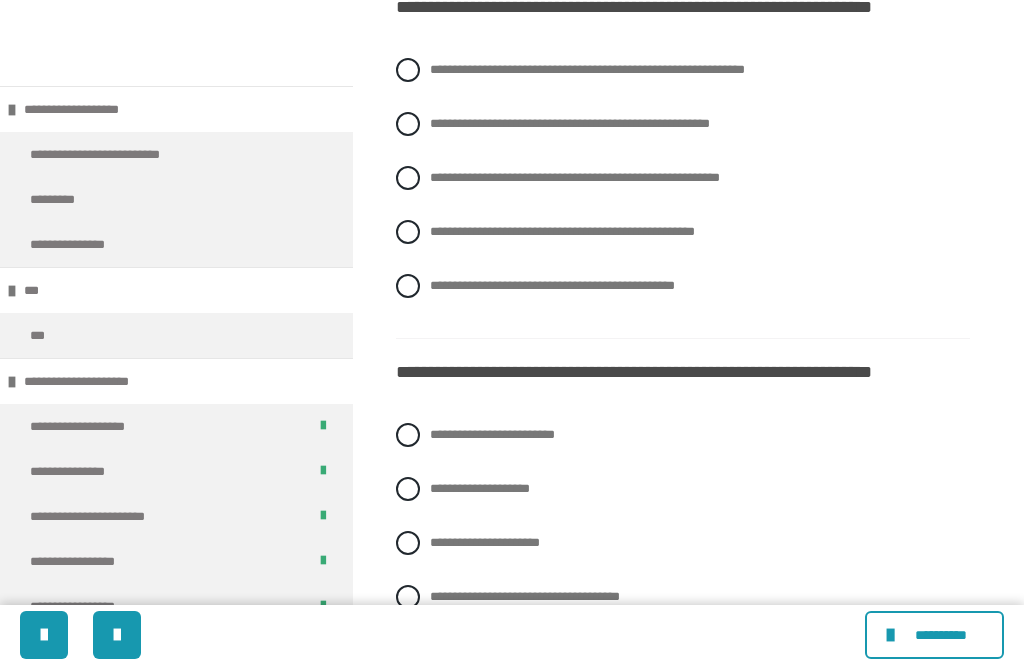 click at bounding box center (408, 124) 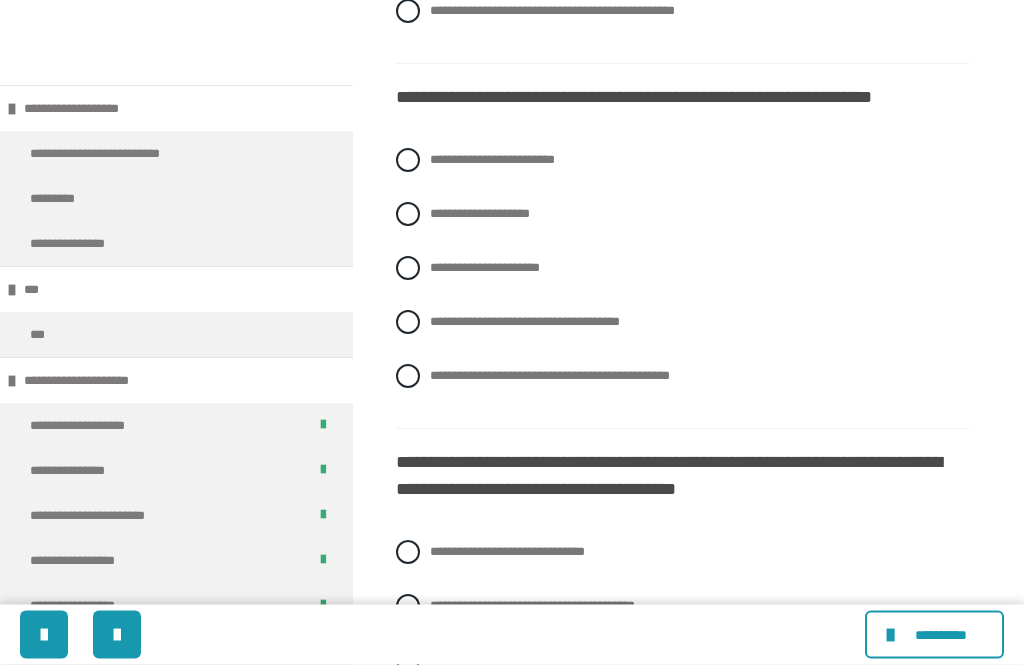 scroll, scrollTop: 3526, scrollLeft: 0, axis: vertical 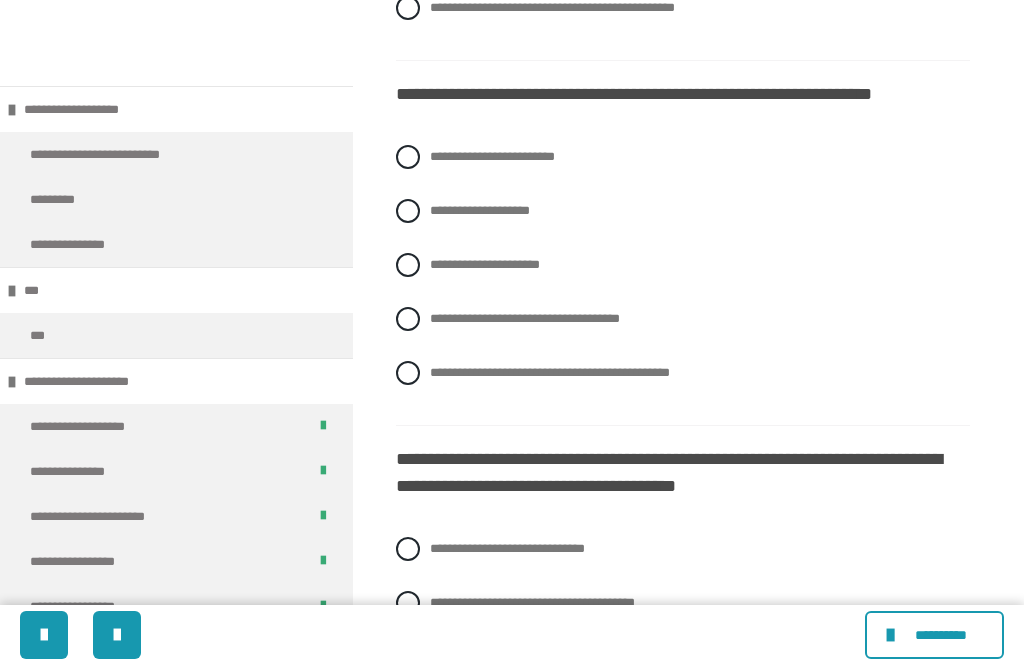 click at bounding box center [408, 319] 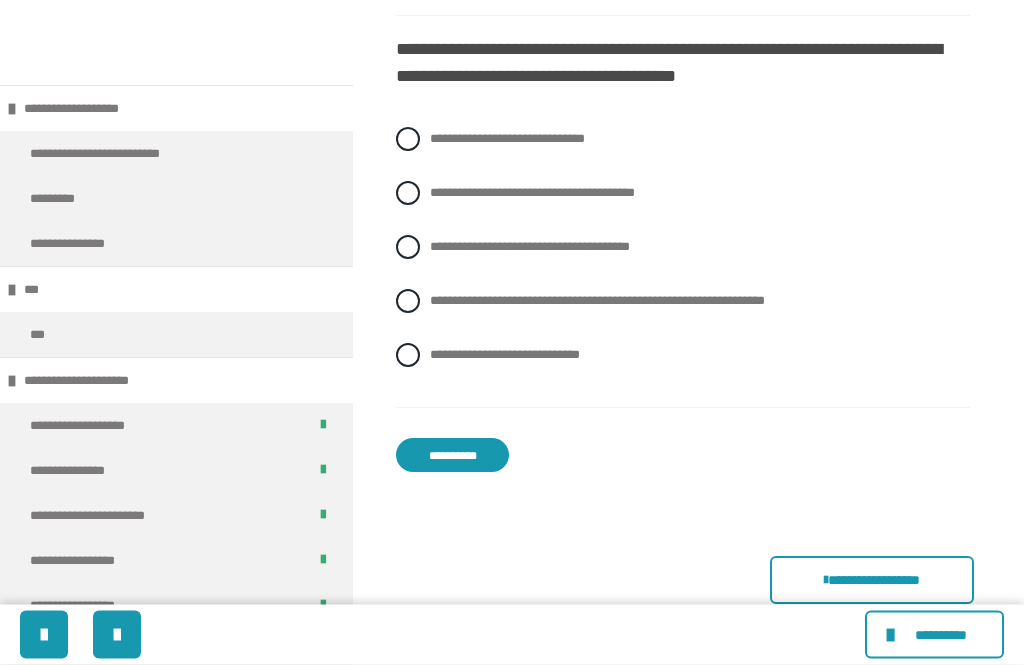 click at bounding box center [408, 302] 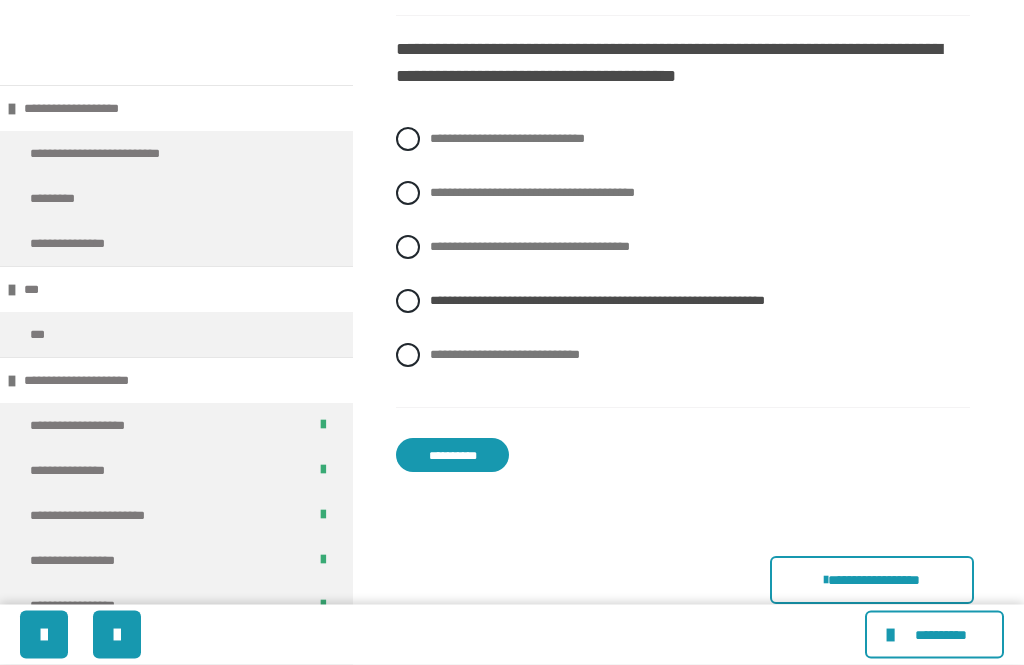 scroll, scrollTop: 3937, scrollLeft: 0, axis: vertical 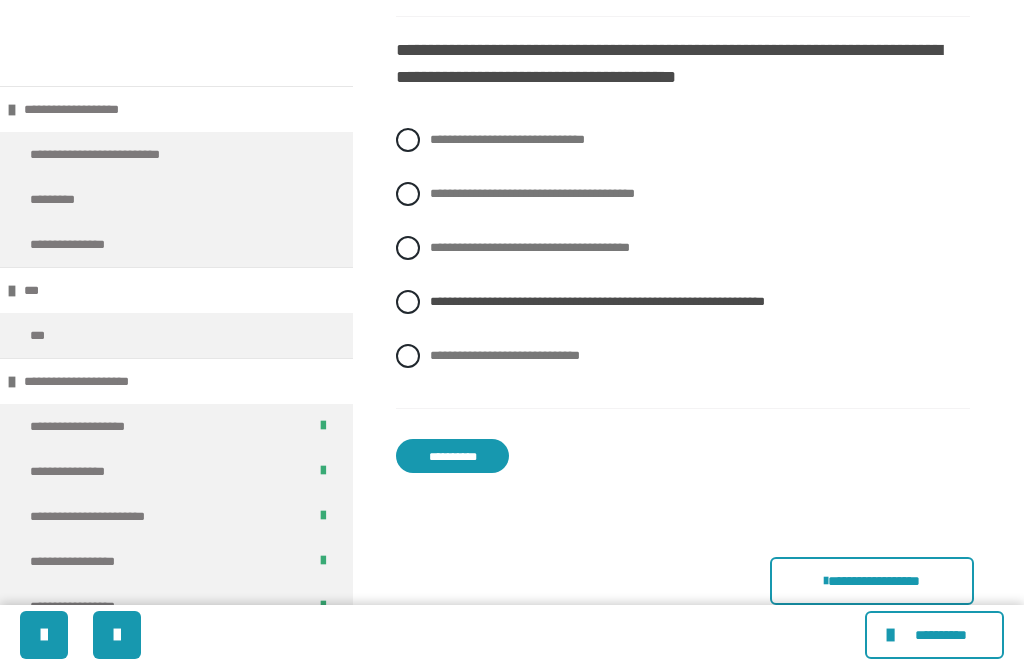 click on "**********" at bounding box center (452, 456) 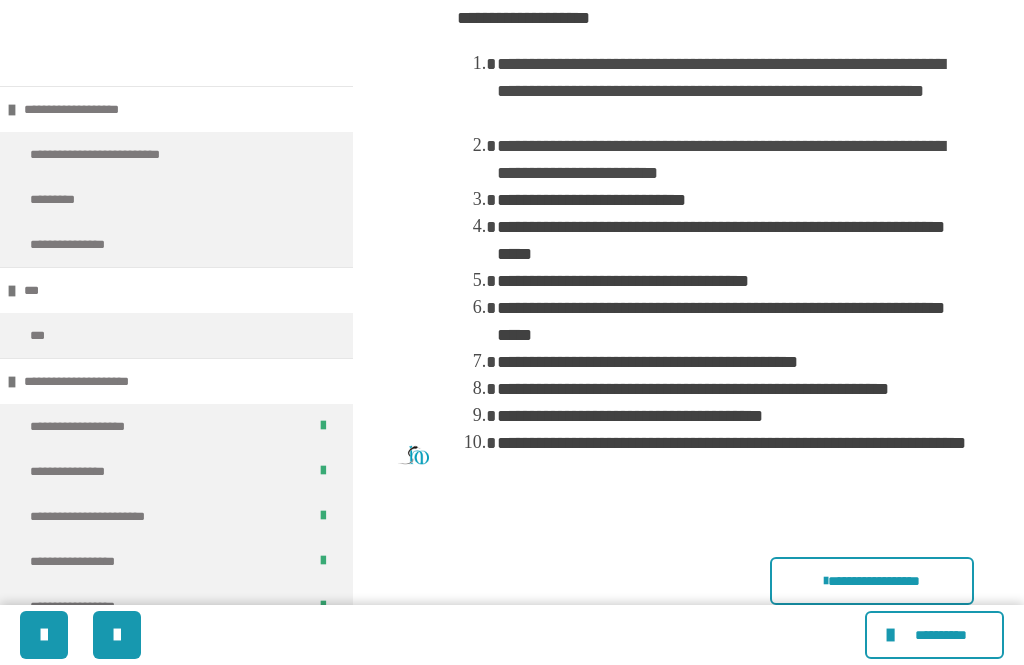 scroll, scrollTop: 801, scrollLeft: 0, axis: vertical 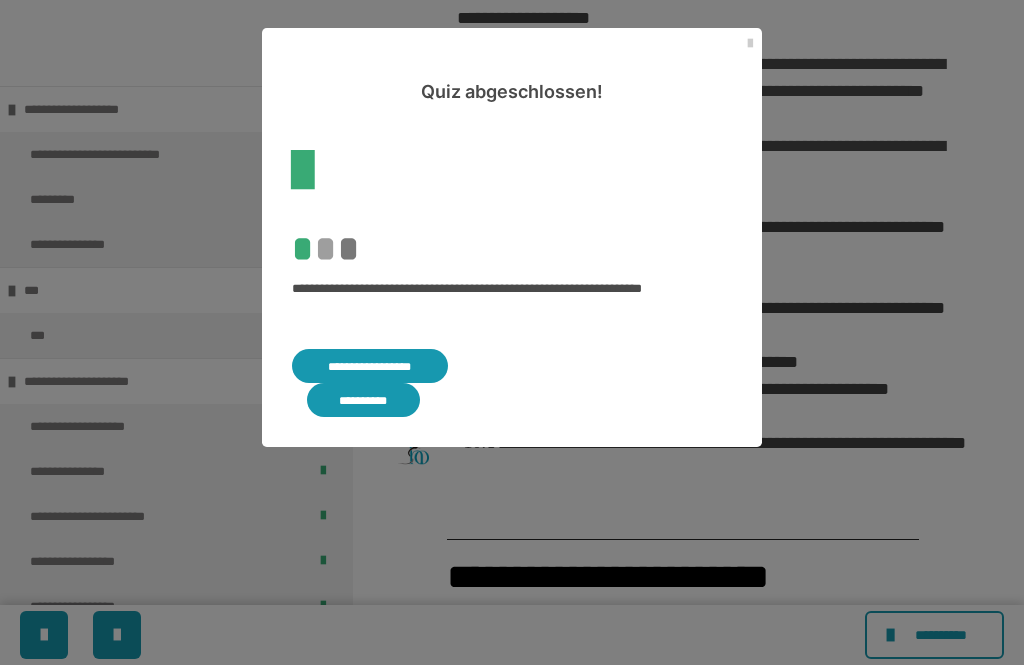 click on "**********" at bounding box center [363, 400] 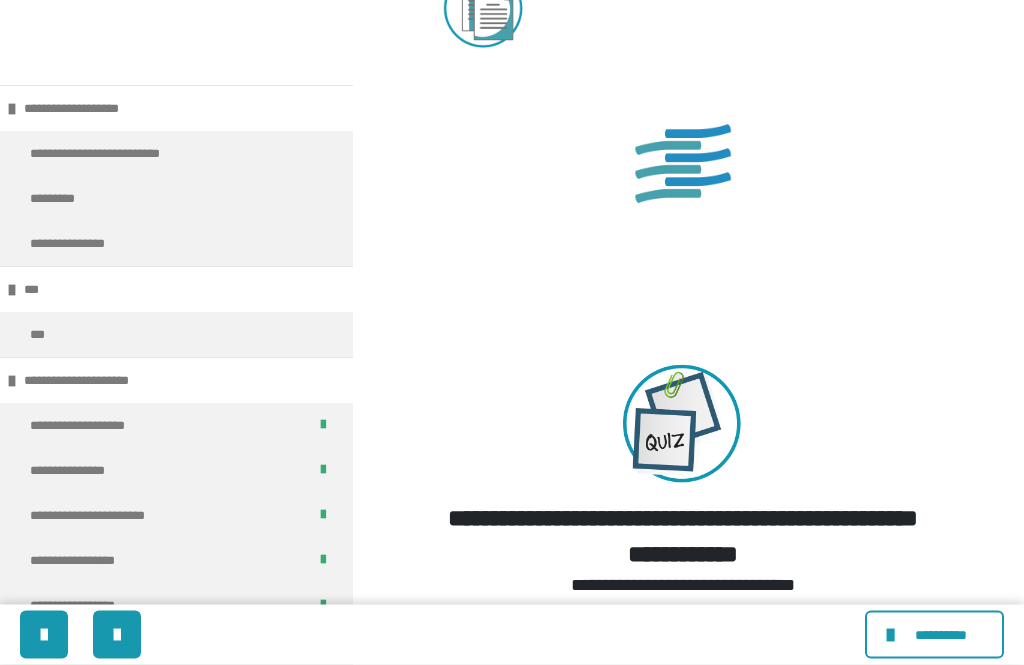 scroll, scrollTop: 3927, scrollLeft: 0, axis: vertical 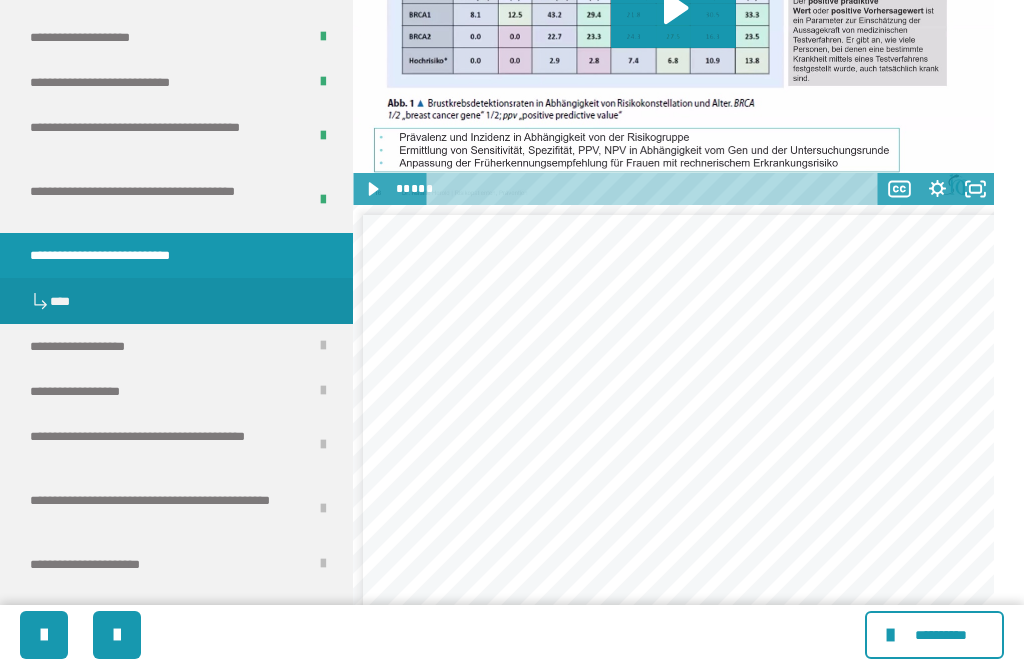 click 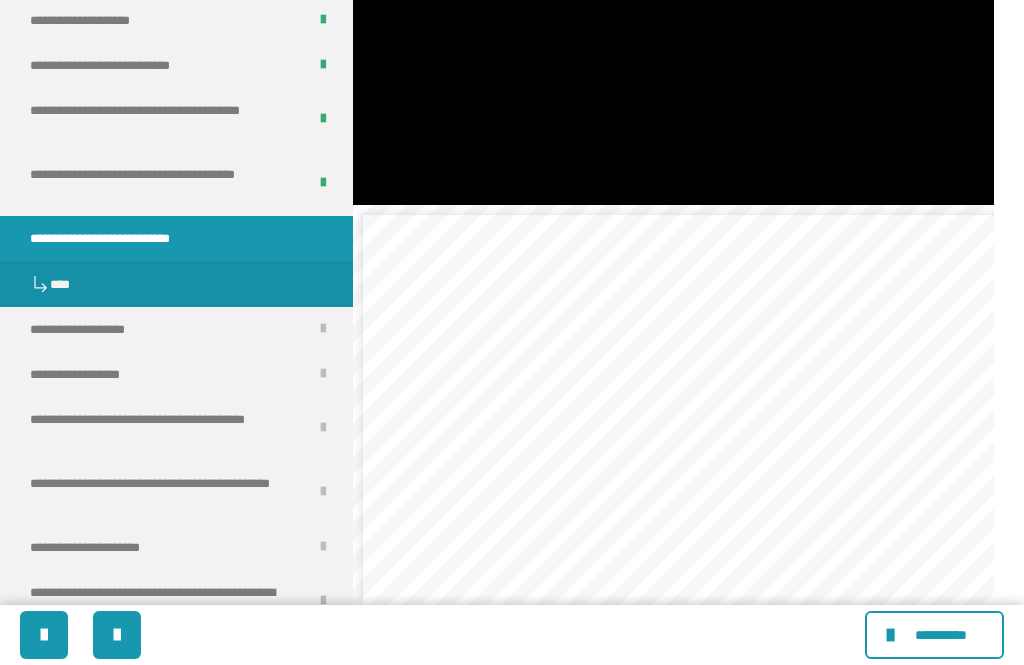 scroll, scrollTop: 2226, scrollLeft: 0, axis: vertical 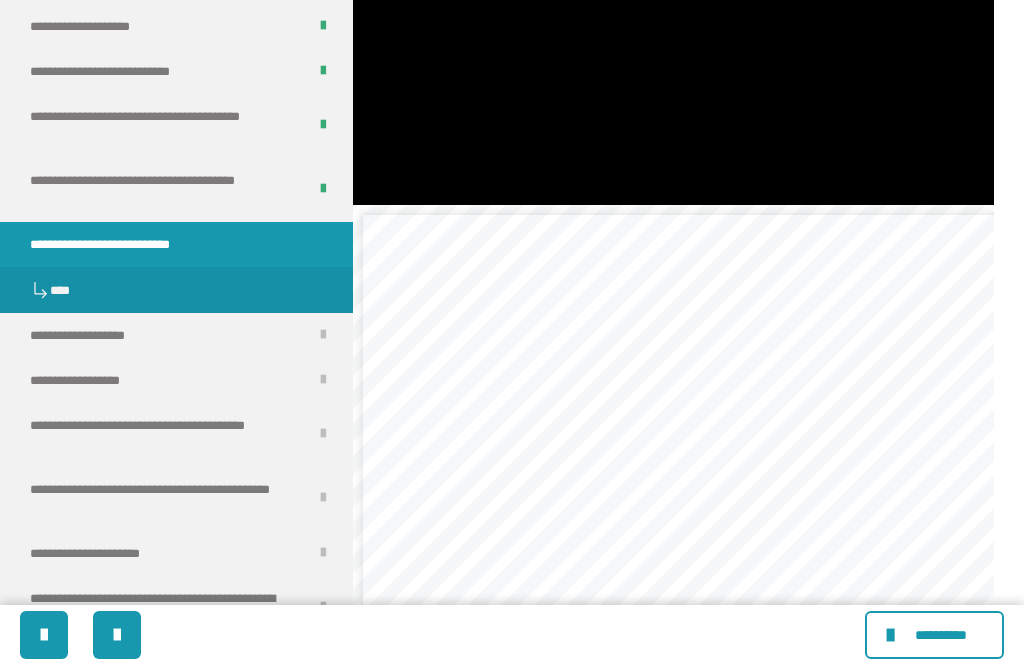 click at bounding box center [673, 24] 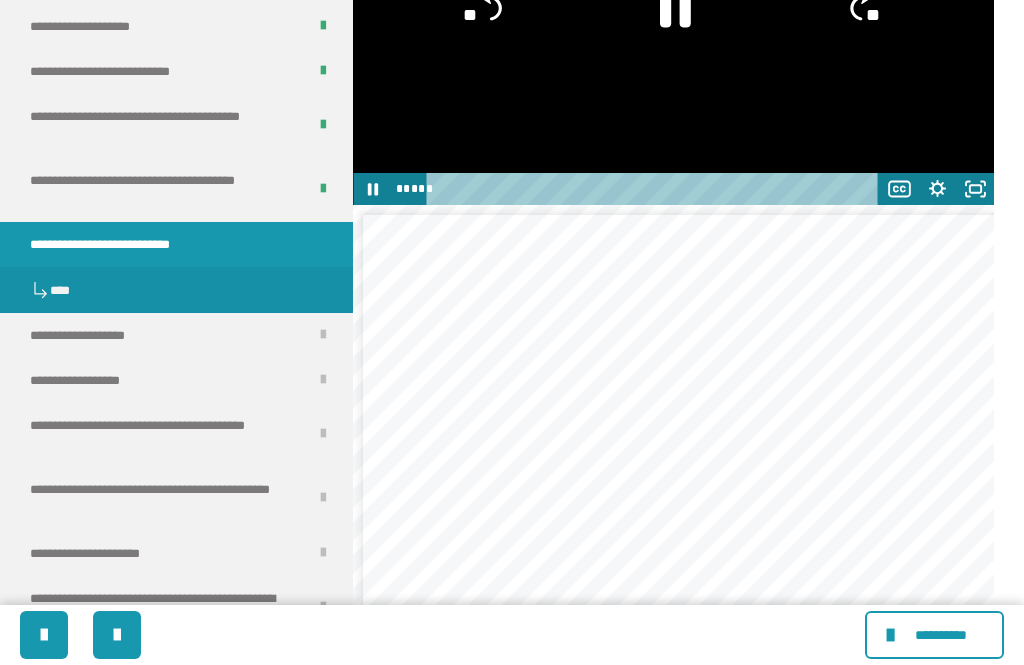 click 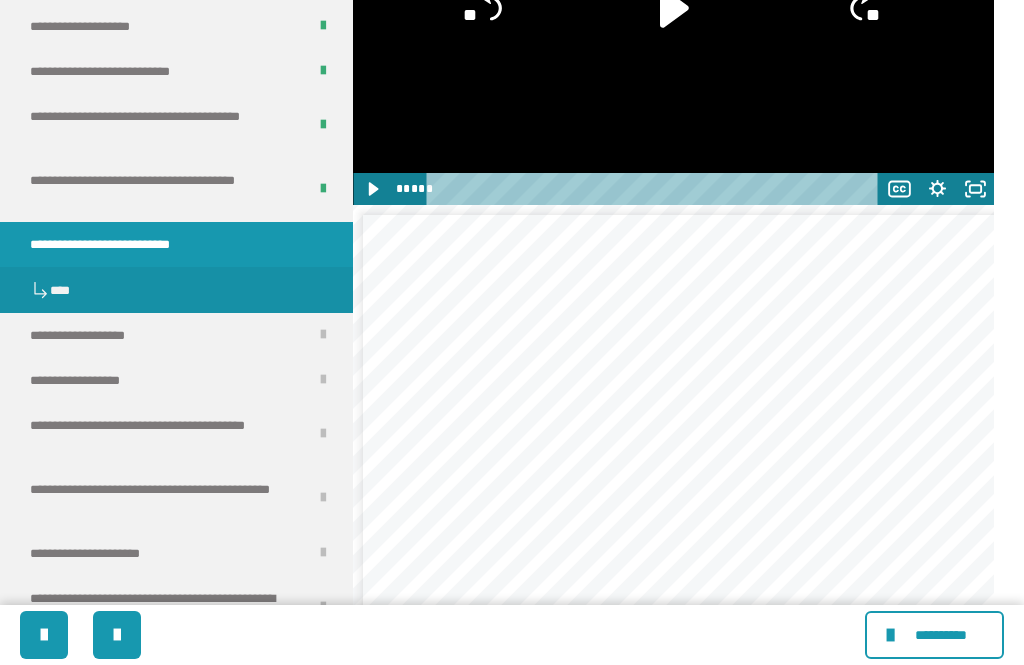 click at bounding box center (673, 24) 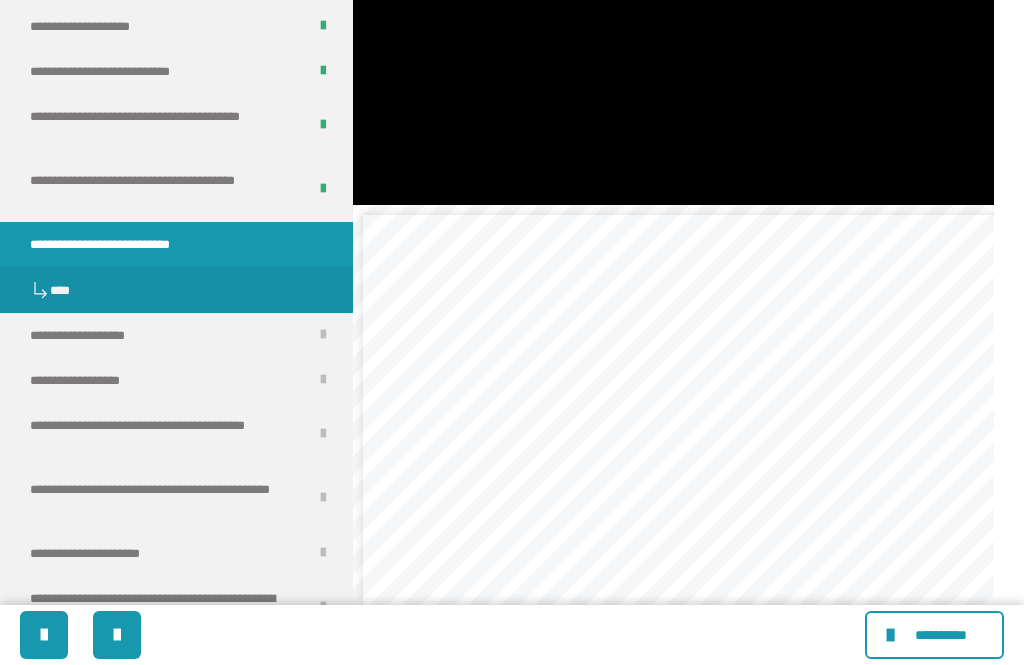 click at bounding box center (673, 24) 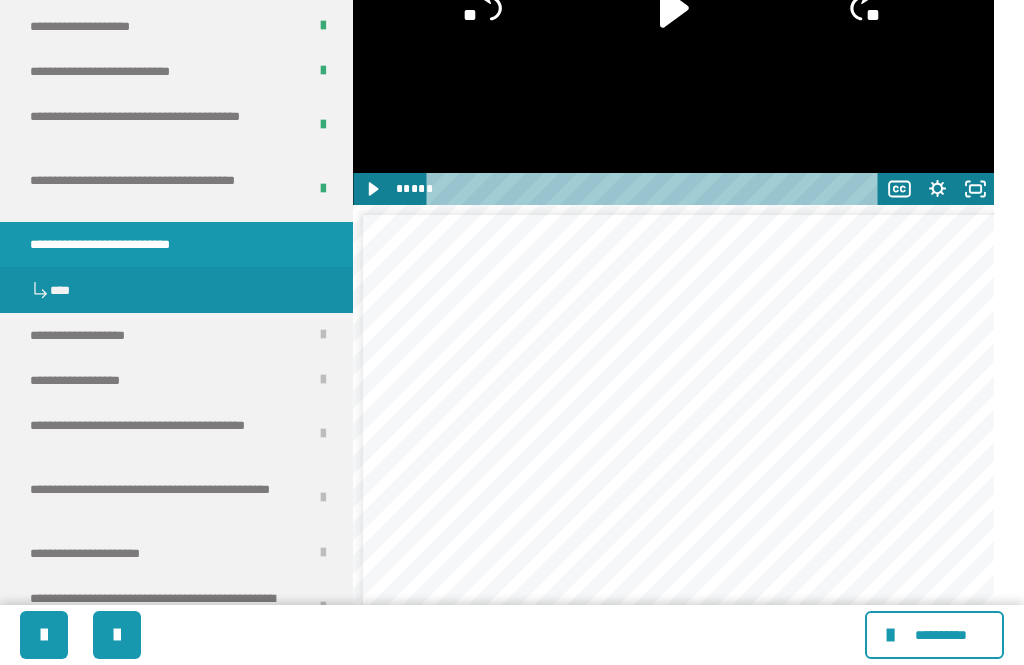 click 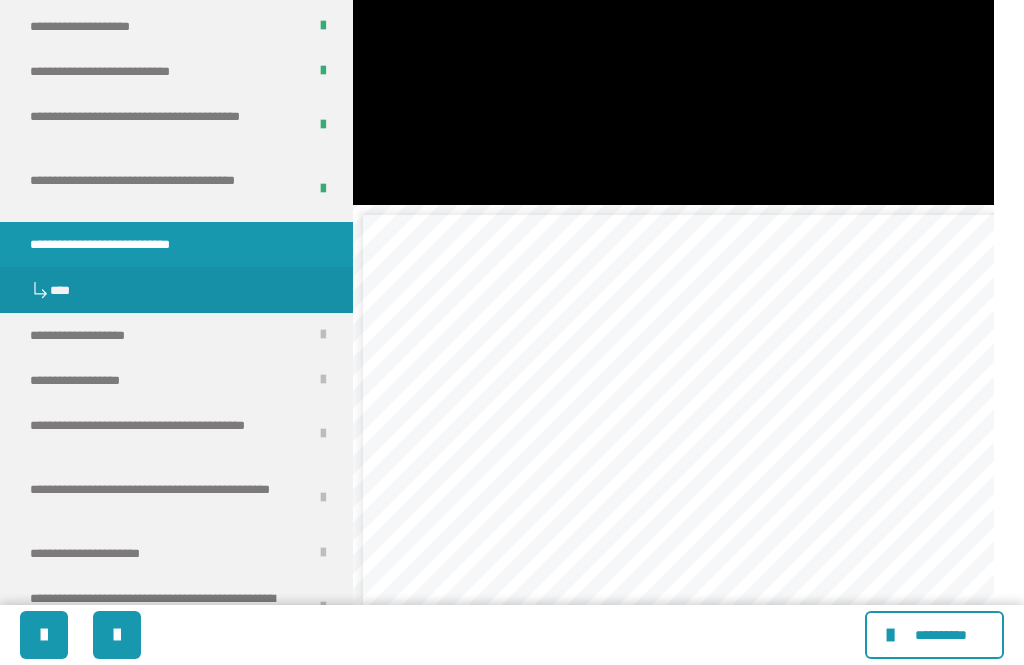 click at bounding box center [673, 24] 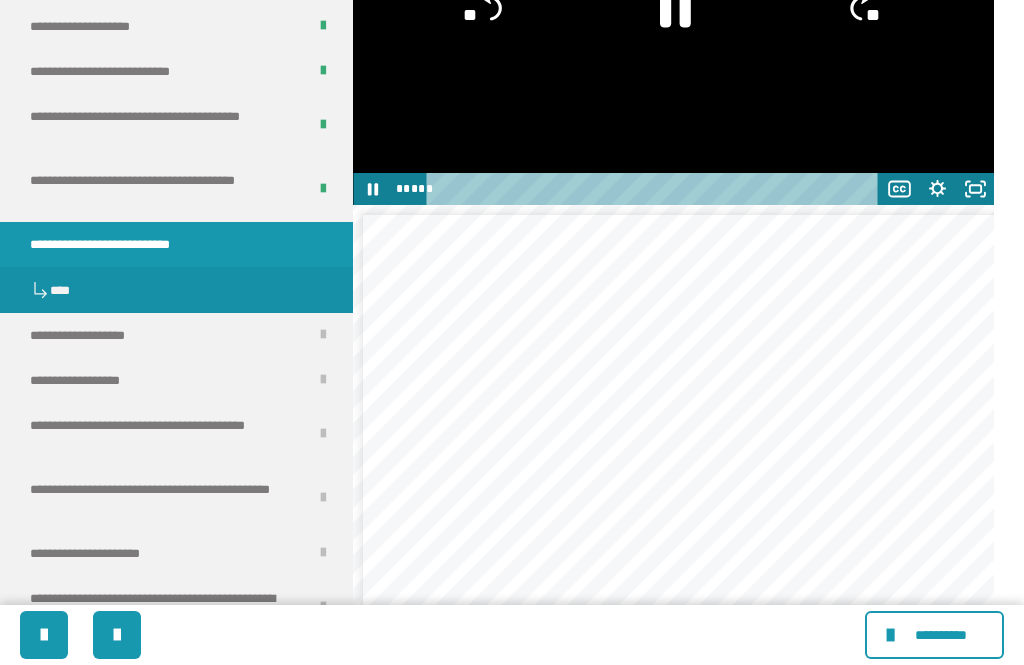 click 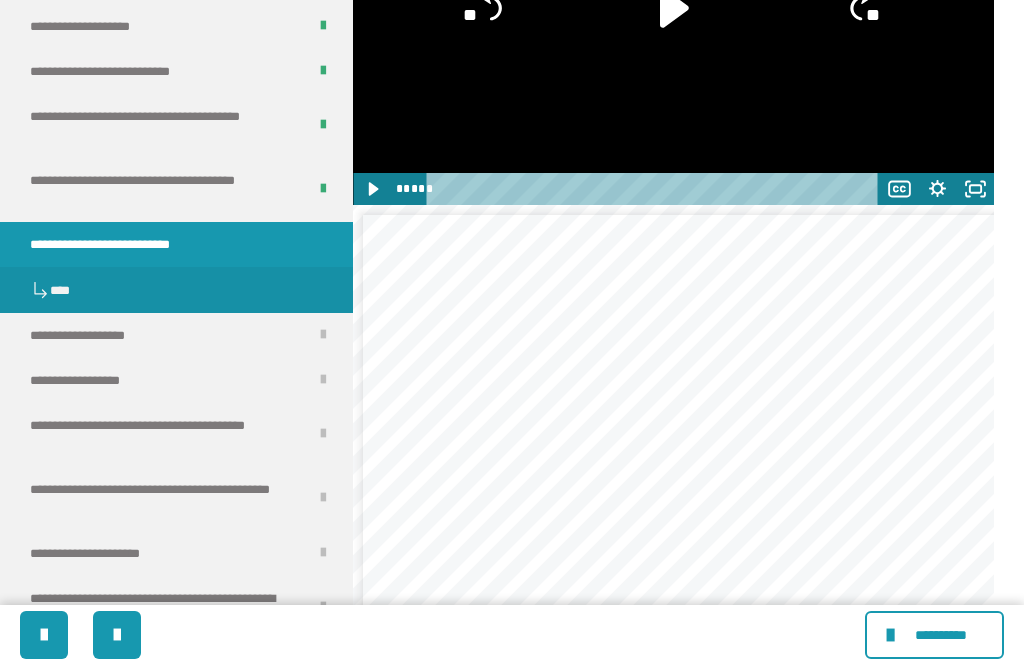 click 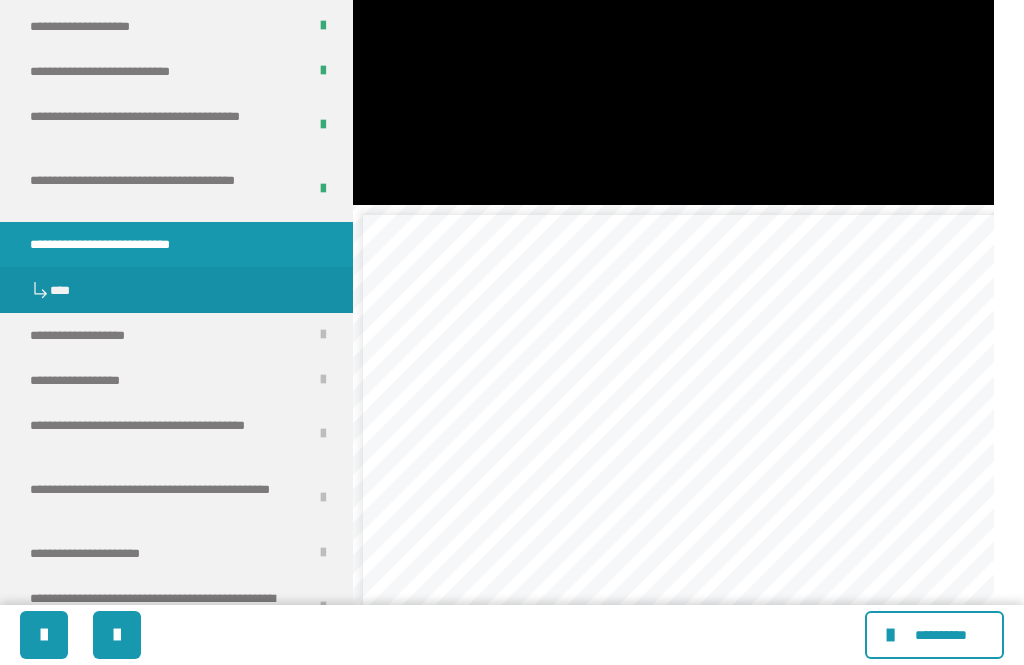 click at bounding box center (673, 24) 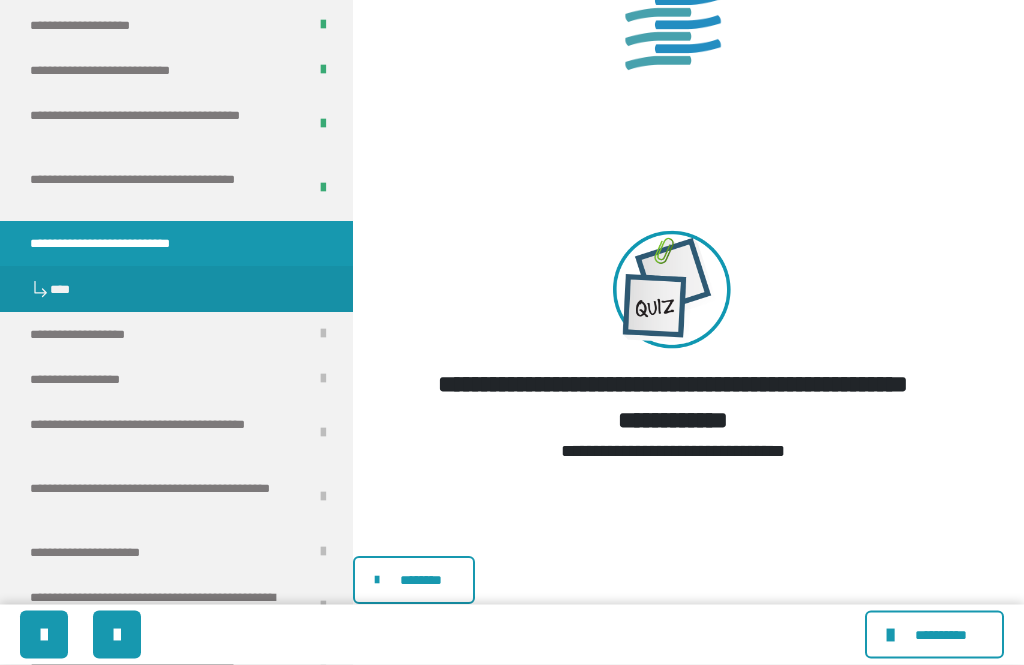 scroll, scrollTop: 4252, scrollLeft: 0, axis: vertical 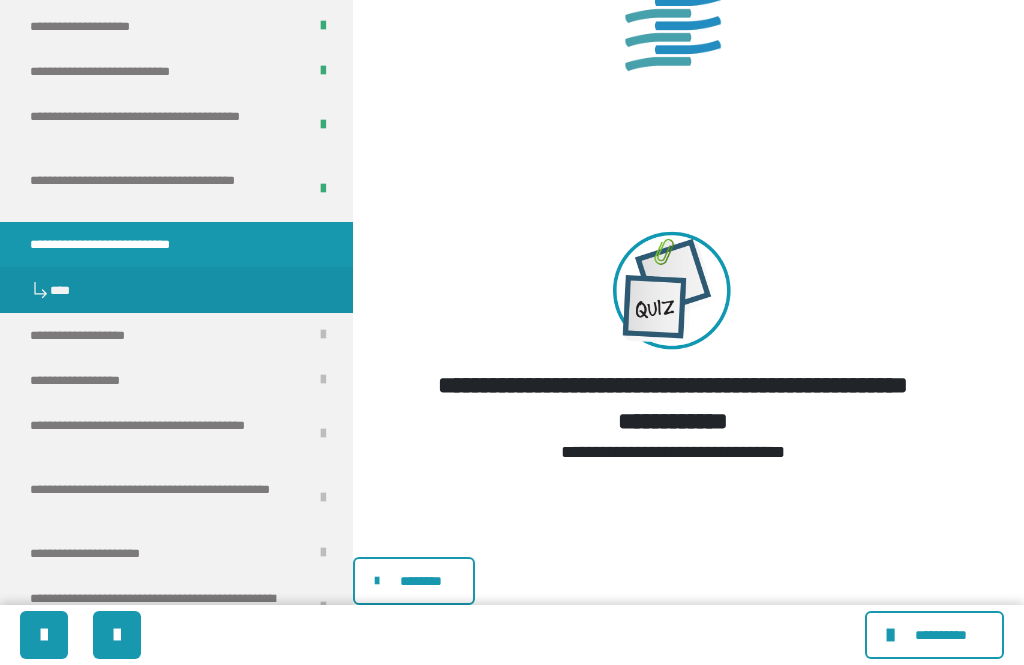 click on "********" at bounding box center (414, 581) 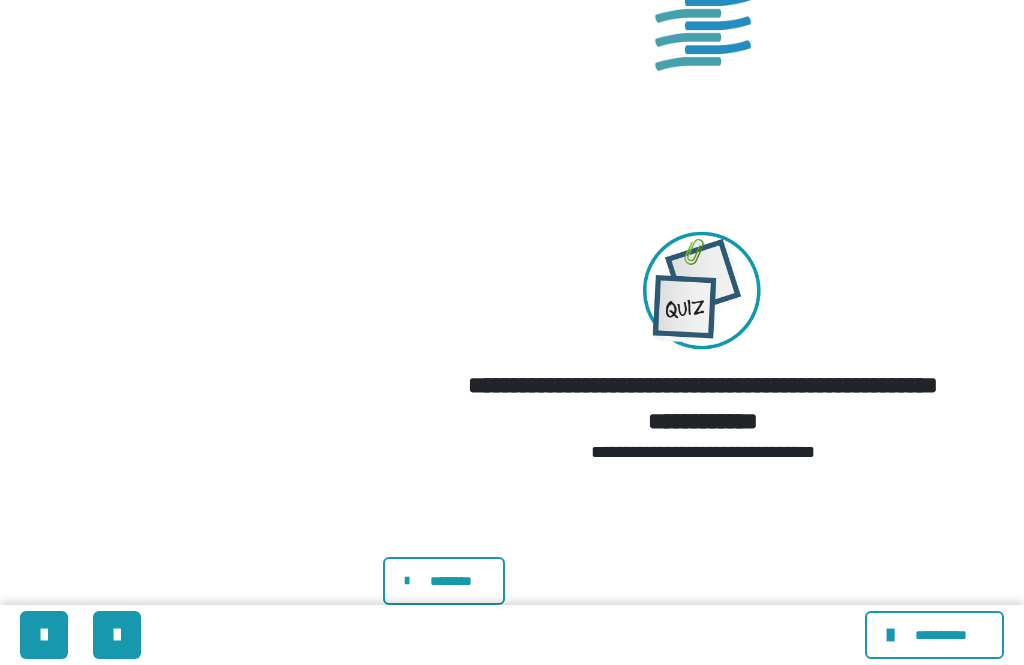 scroll, scrollTop: 0, scrollLeft: 0, axis: both 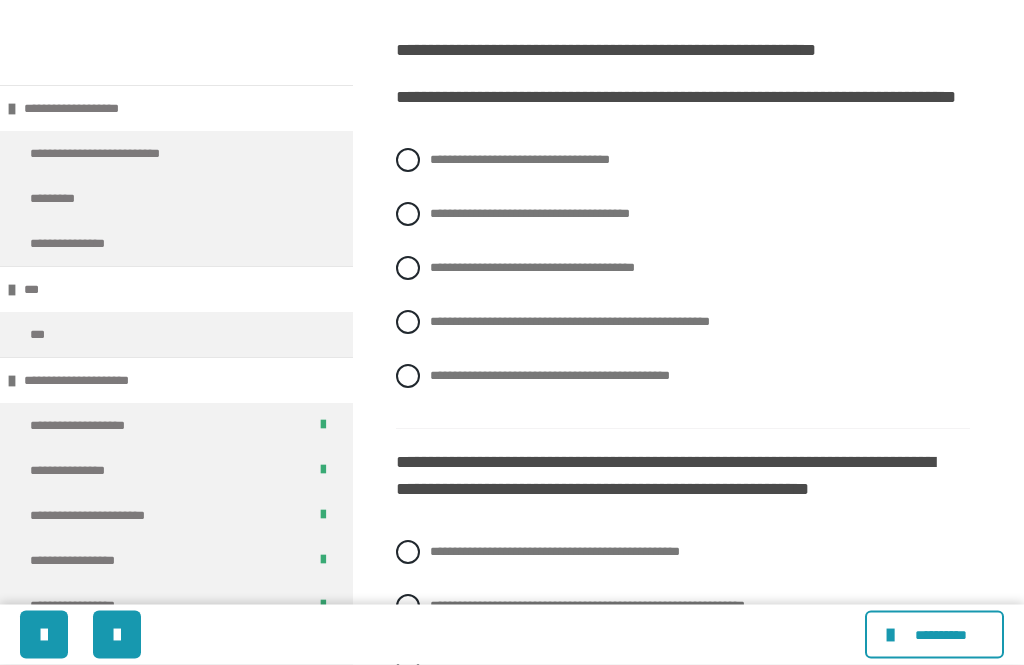 click on "**********" at bounding box center (683, 269) 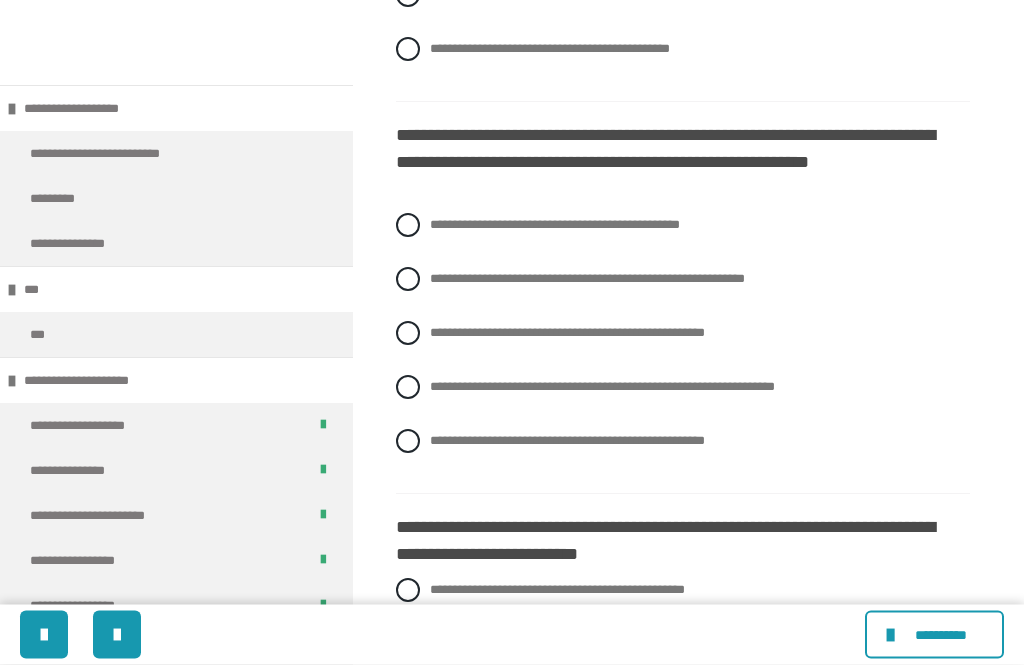 scroll, scrollTop: 792, scrollLeft: 0, axis: vertical 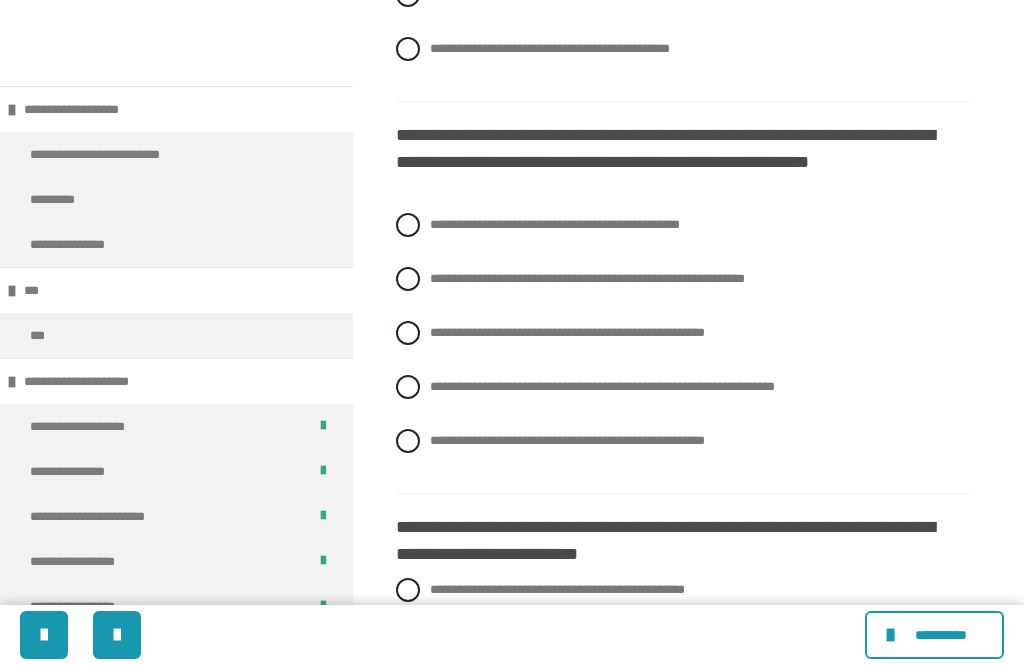 click on "**********" at bounding box center (602, 386) 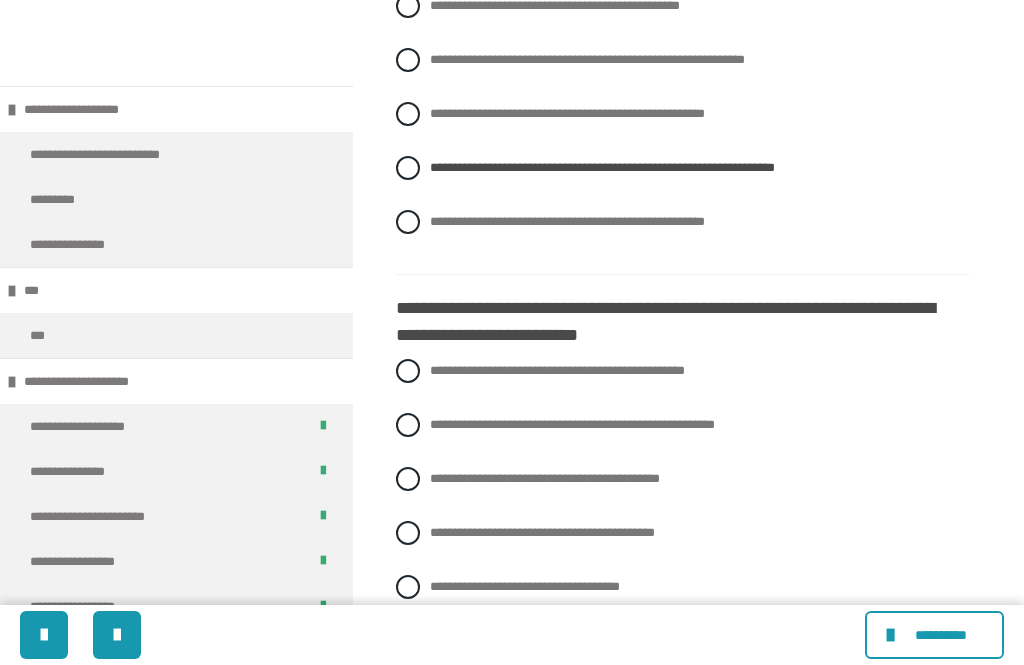 scroll, scrollTop: 1024, scrollLeft: 0, axis: vertical 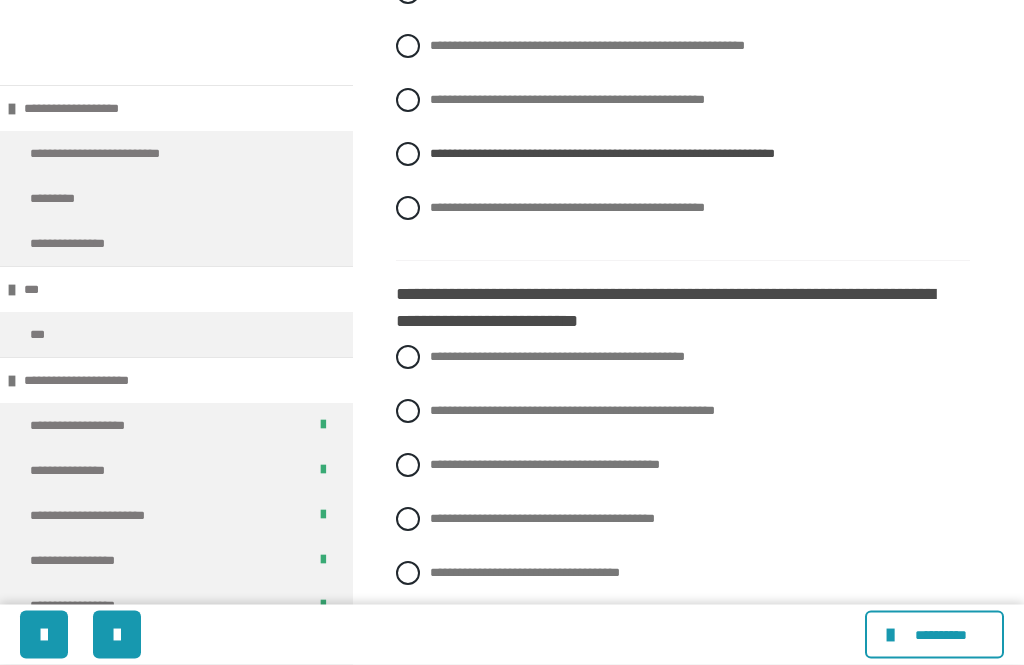 click on "**********" at bounding box center (572, 411) 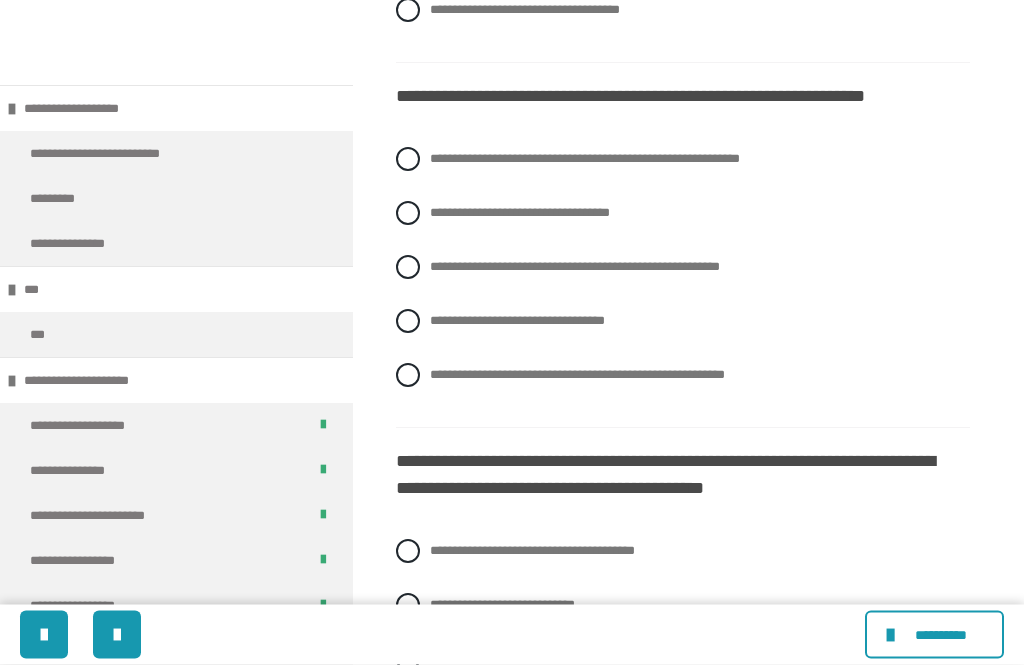 scroll, scrollTop: 1589, scrollLeft: 0, axis: vertical 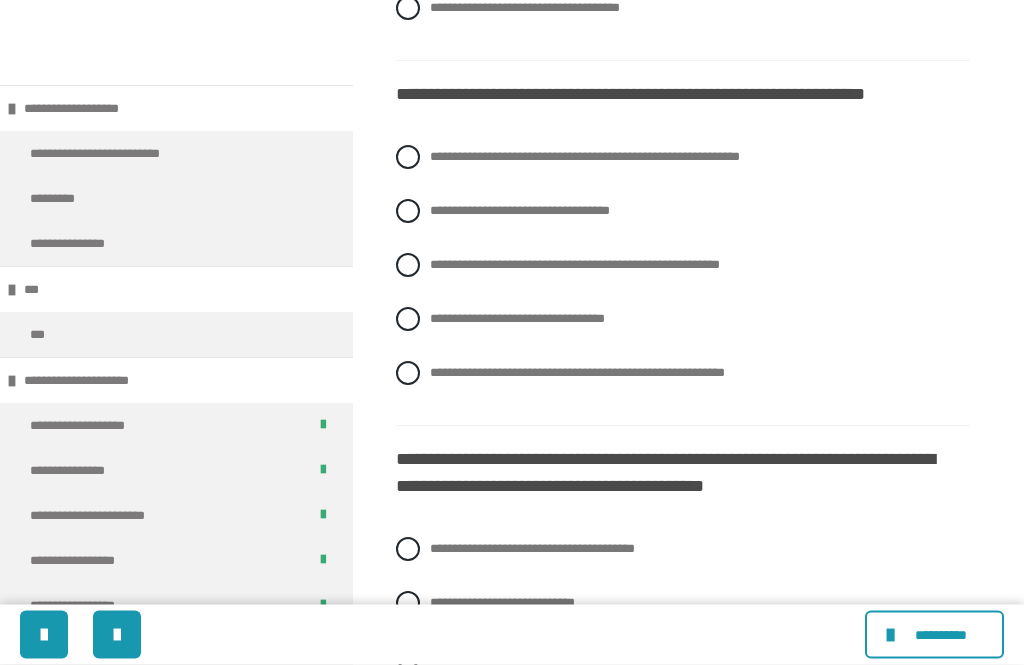 click on "**********" at bounding box center [575, 265] 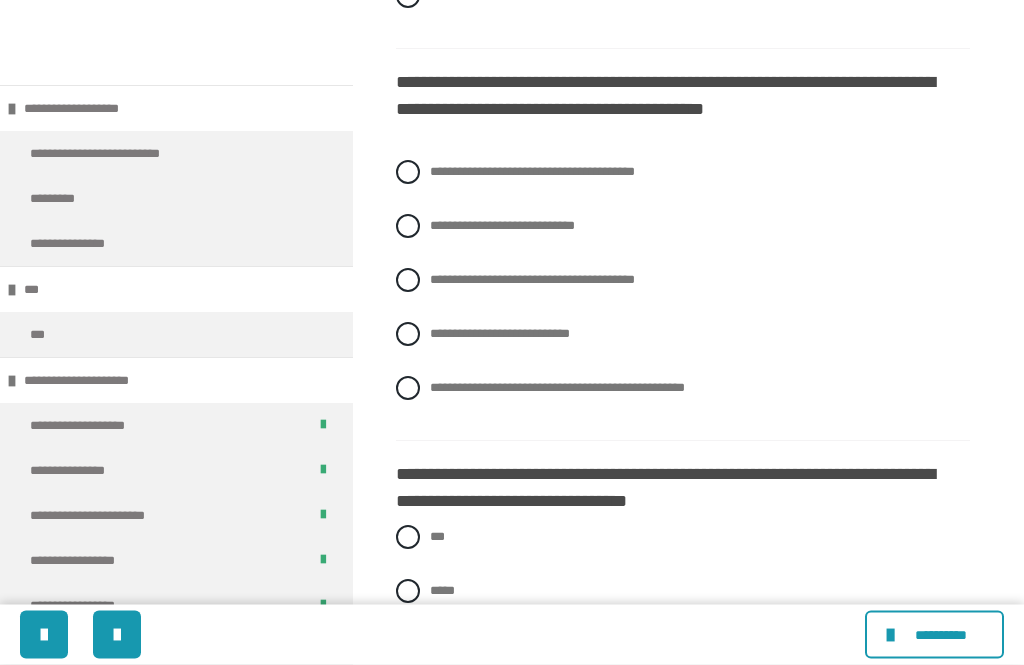 scroll, scrollTop: 1973, scrollLeft: 0, axis: vertical 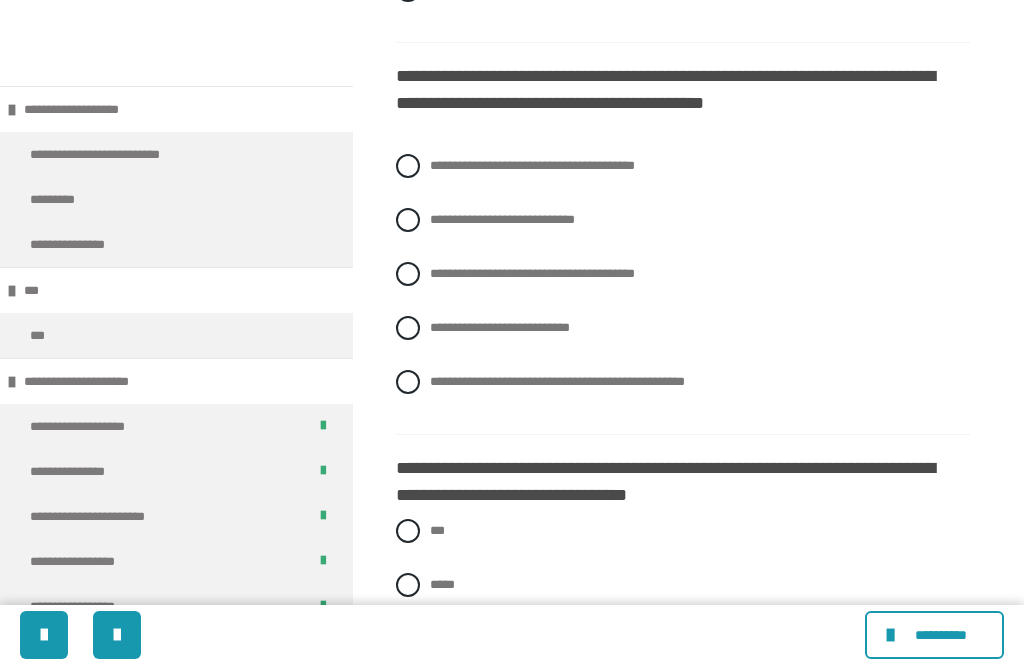 click on "**********" at bounding box center [532, 165] 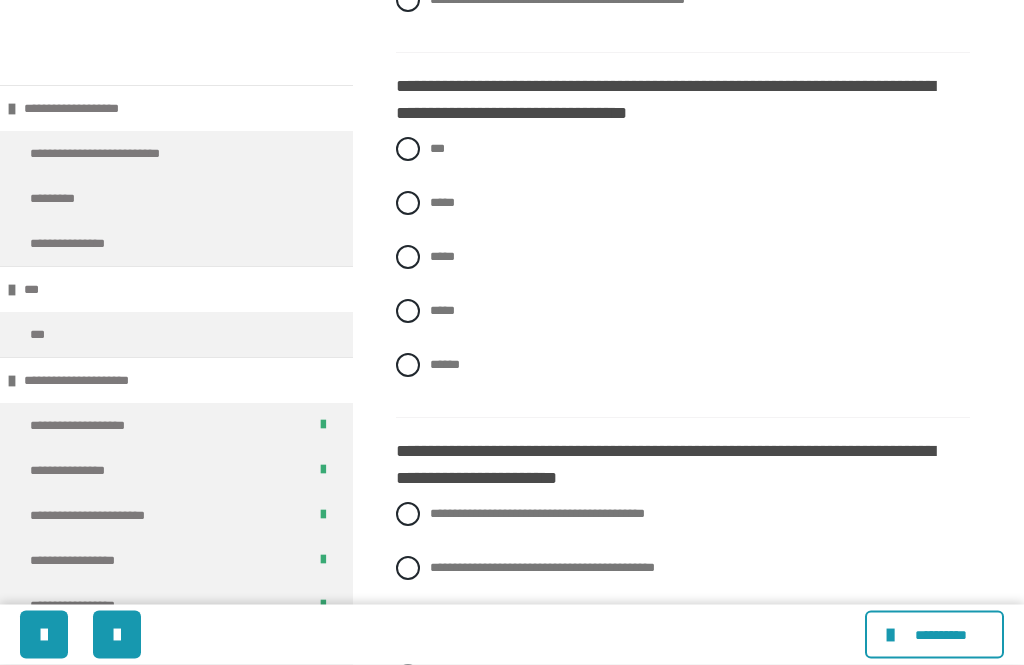 scroll, scrollTop: 2355, scrollLeft: 0, axis: vertical 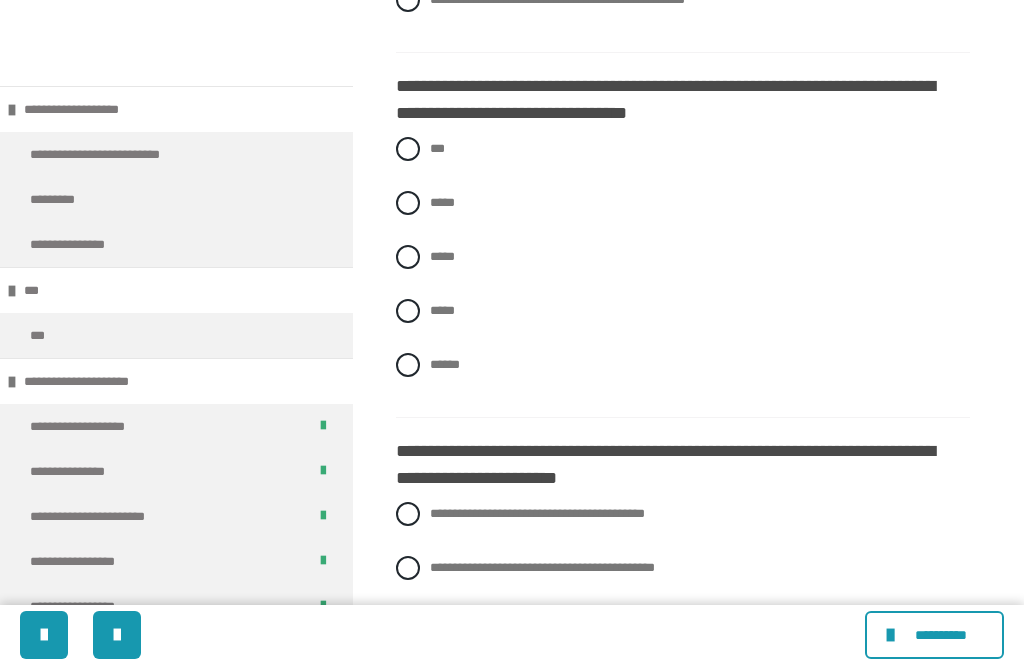 click on "*****" at bounding box center (436, 305) 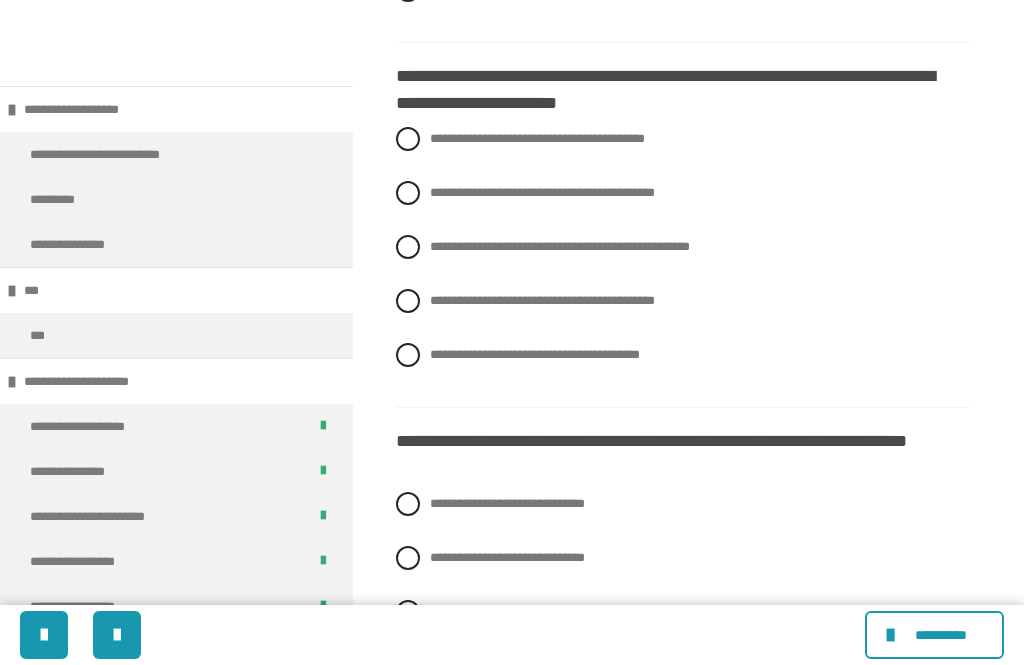 scroll, scrollTop: 2730, scrollLeft: 0, axis: vertical 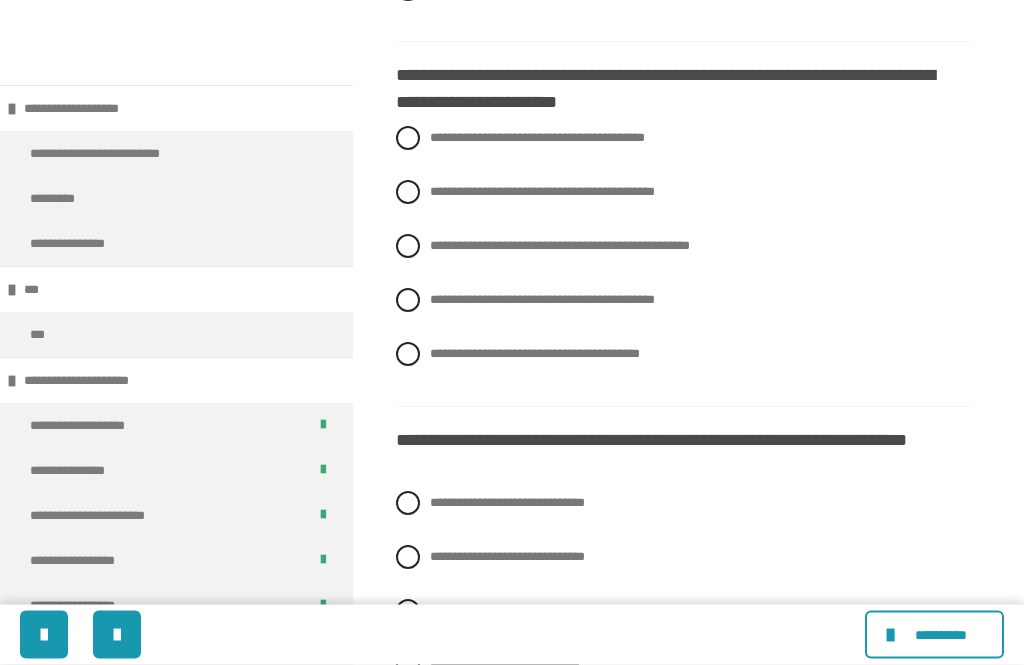 click on "**********" at bounding box center [560, 246] 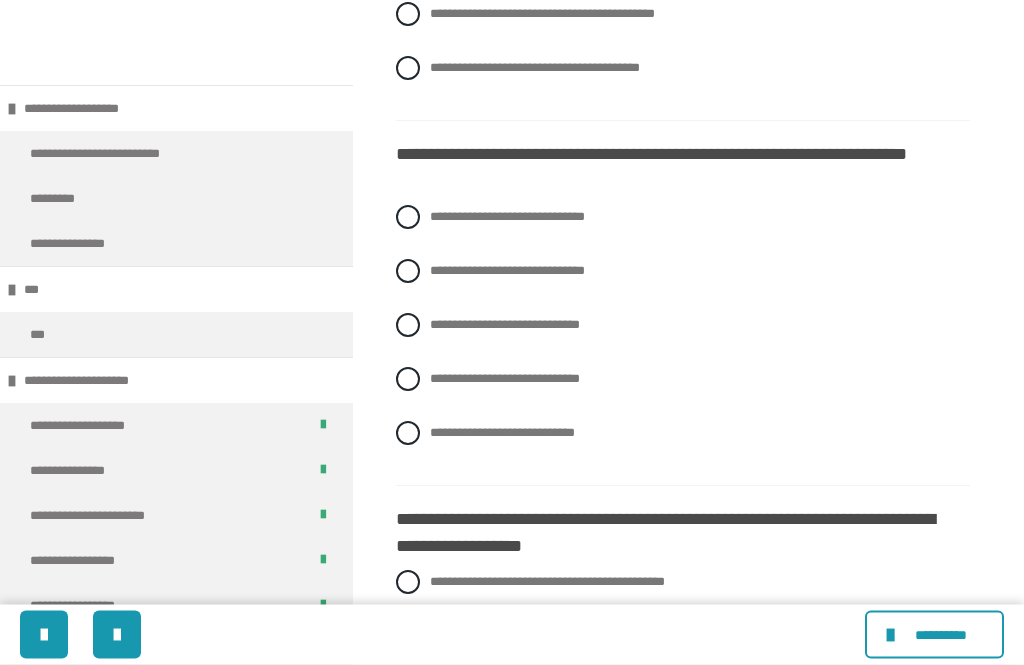 scroll, scrollTop: 3018, scrollLeft: 0, axis: vertical 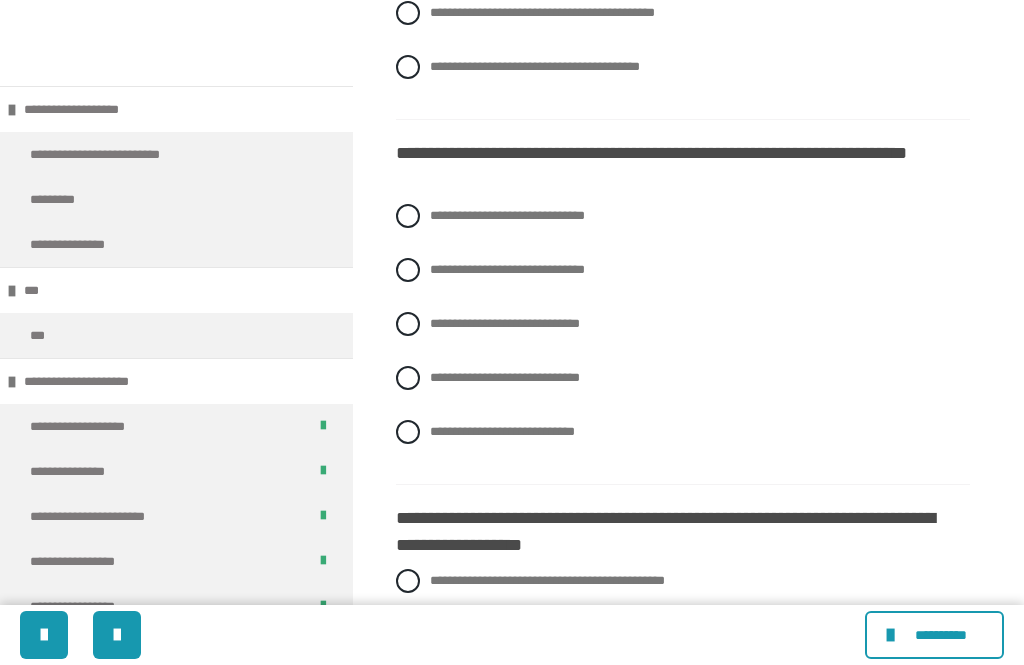 click on "**********" at bounding box center [505, 377] 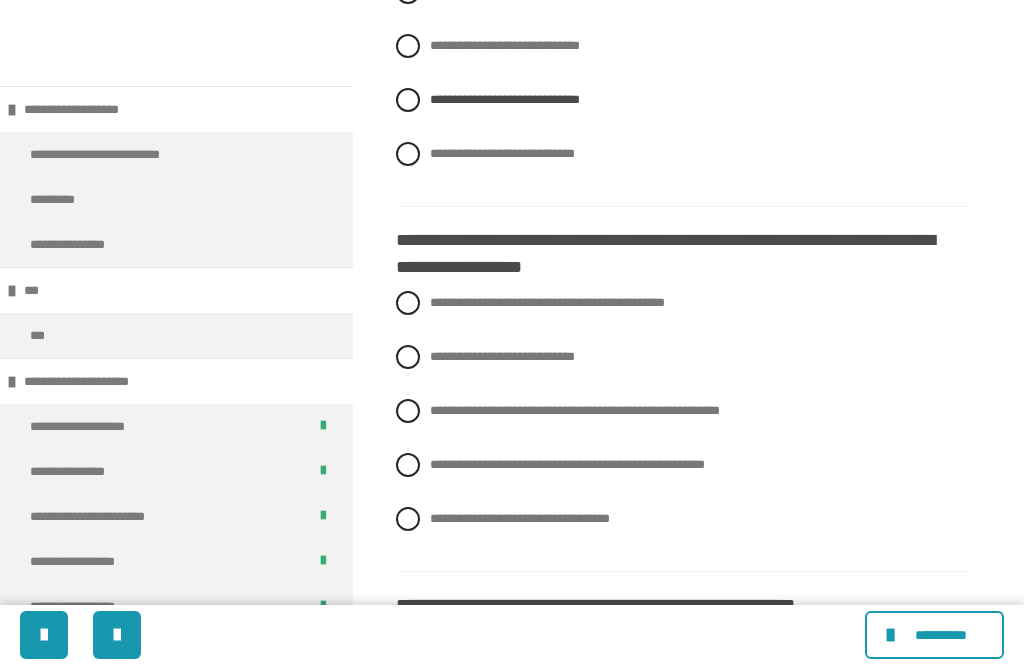 scroll, scrollTop: 3312, scrollLeft: 0, axis: vertical 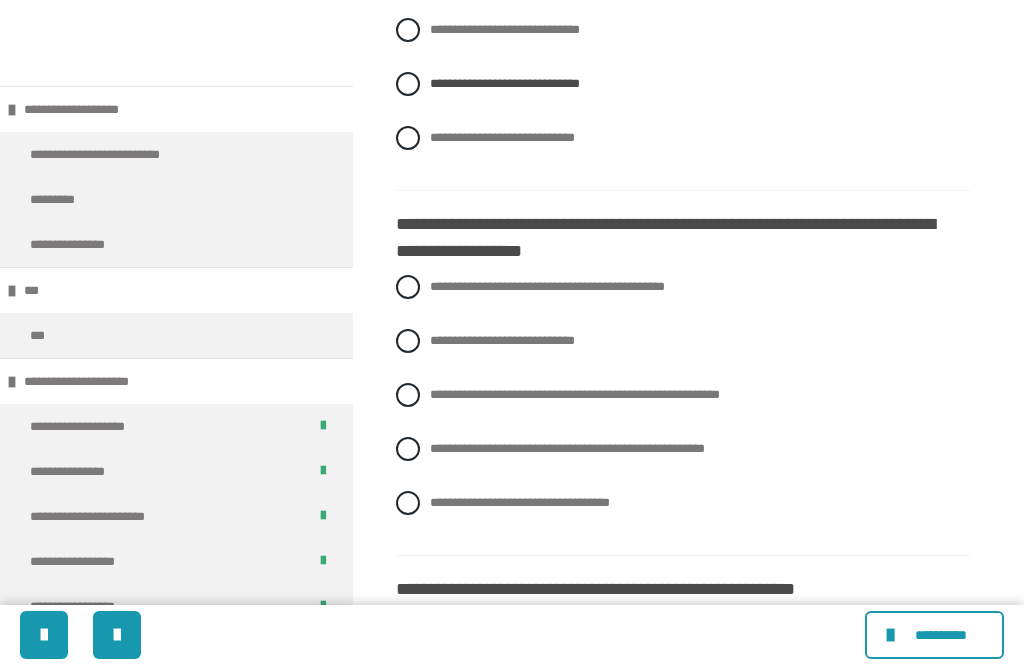 click on "**********" at bounding box center [575, 394] 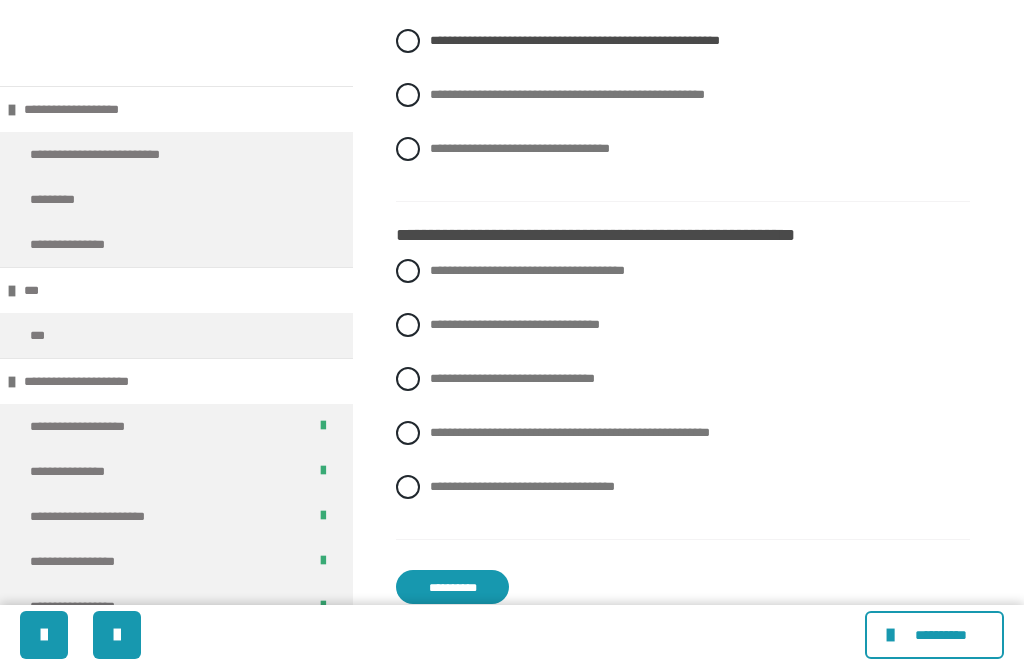 scroll, scrollTop: 3670, scrollLeft: 0, axis: vertical 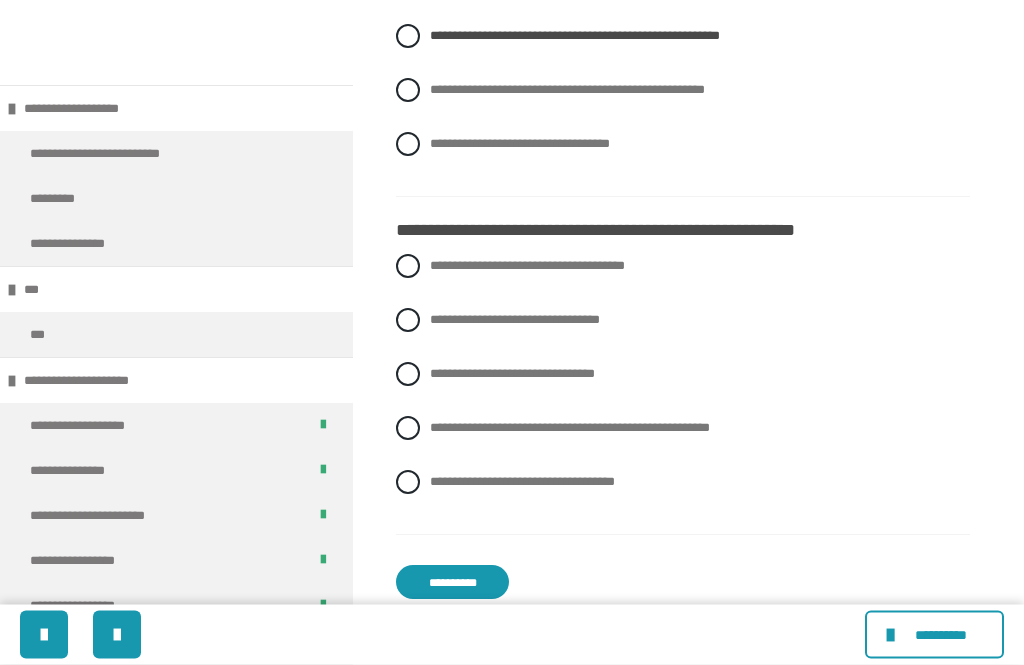 click on "**********" at bounding box center [683, 321] 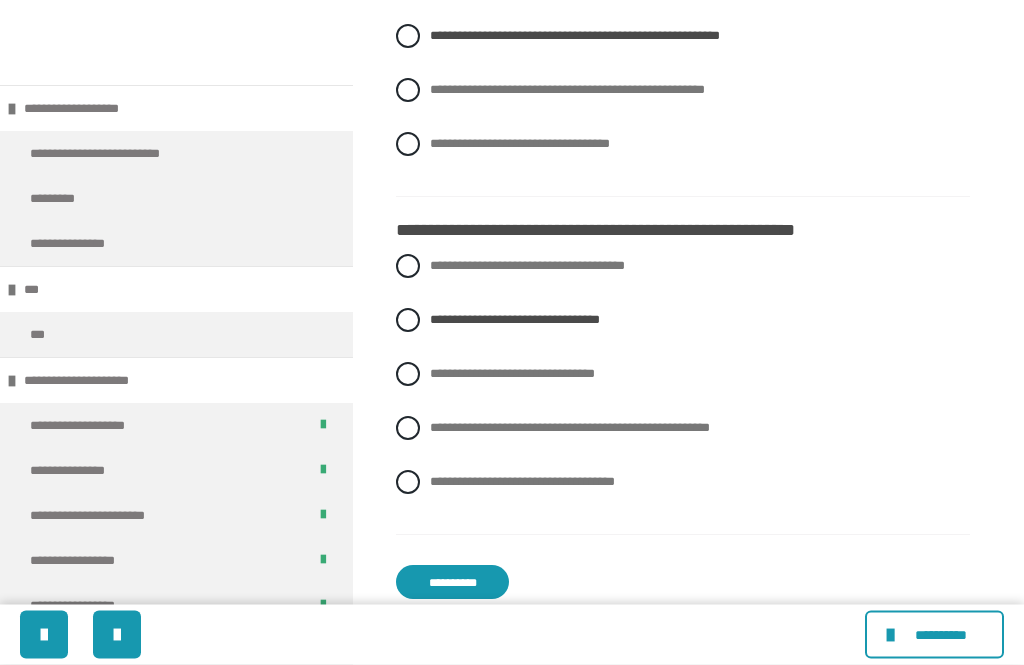 scroll, scrollTop: 3671, scrollLeft: 0, axis: vertical 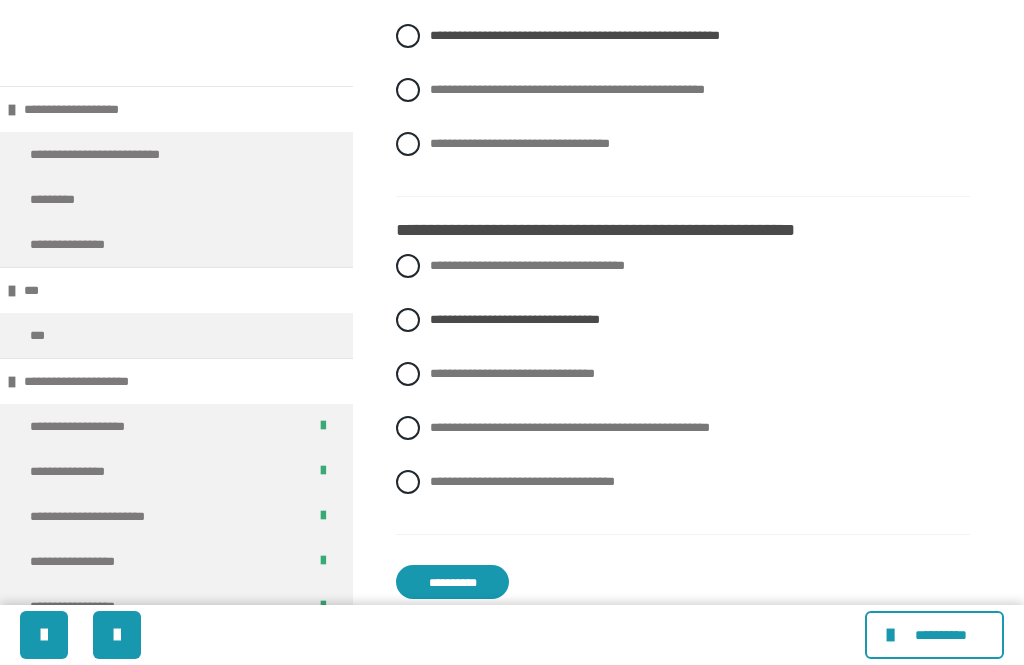 click on "**********" at bounding box center (452, 582) 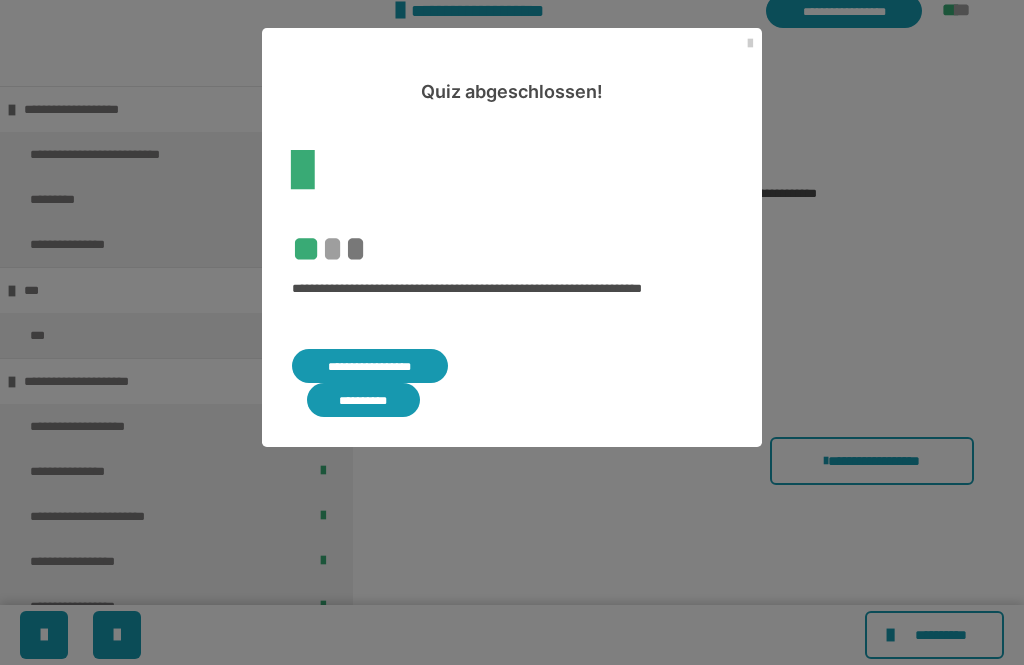 scroll, scrollTop: 508, scrollLeft: 0, axis: vertical 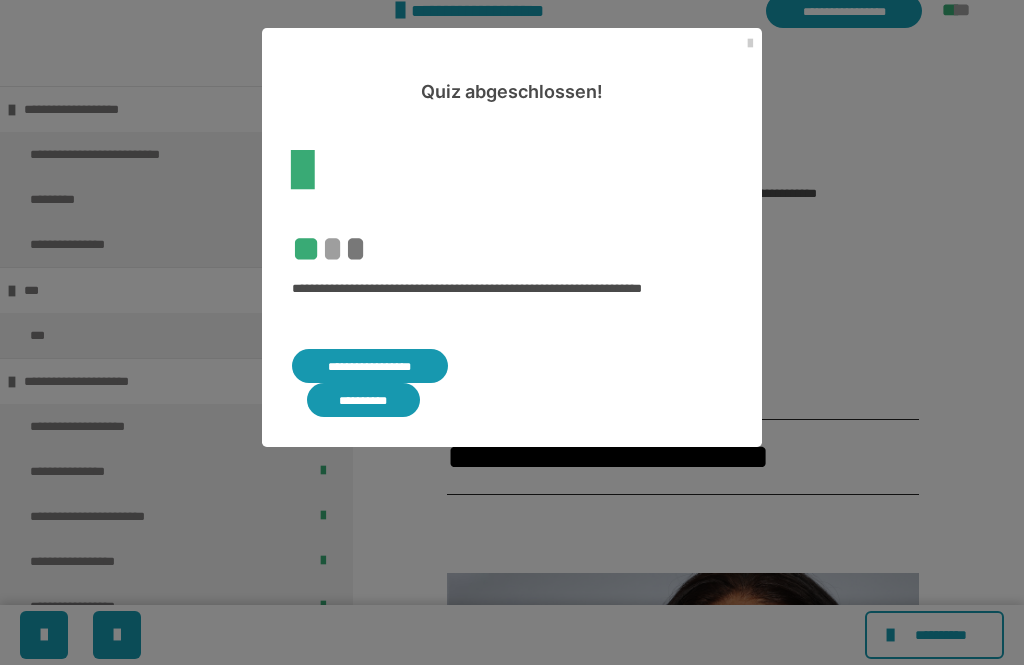 click at bounding box center (750, 44) 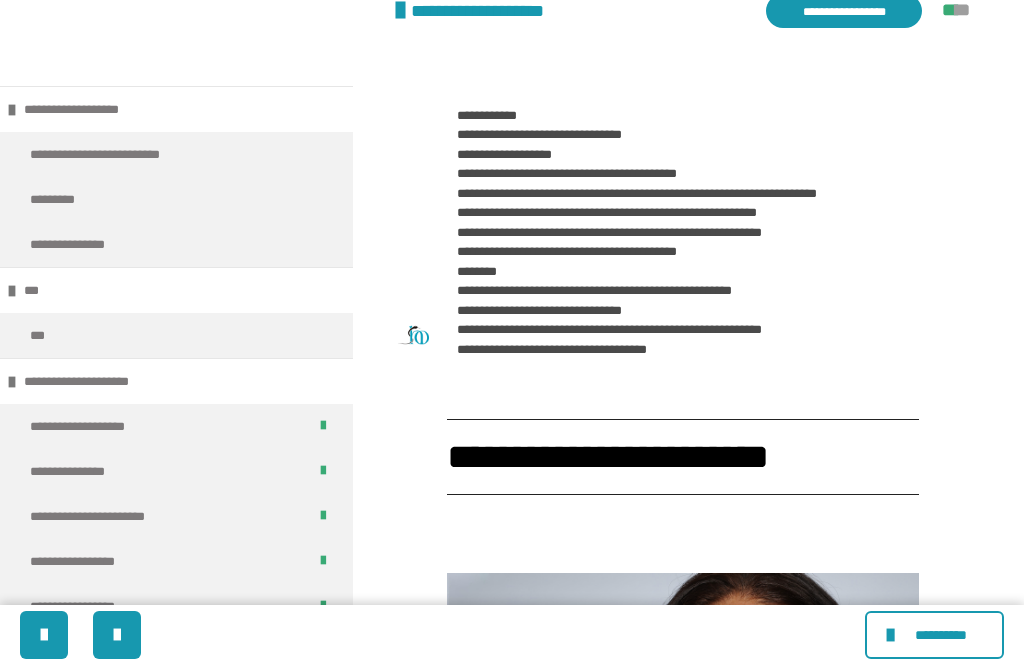 click on "**********" at bounding box center (844, 11) 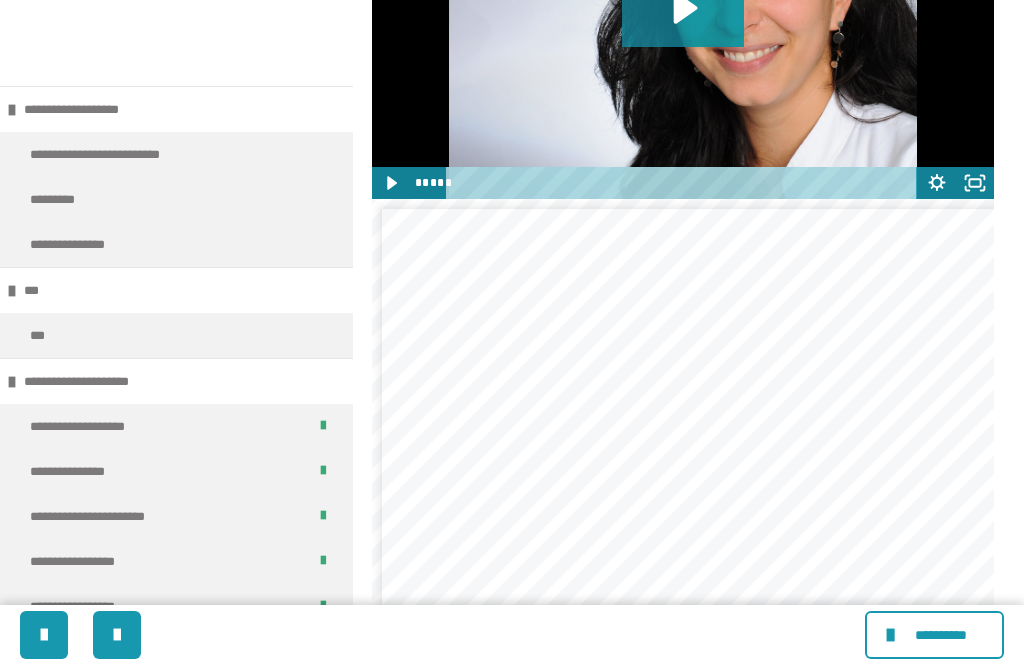 scroll, scrollTop: 4244, scrollLeft: 0, axis: vertical 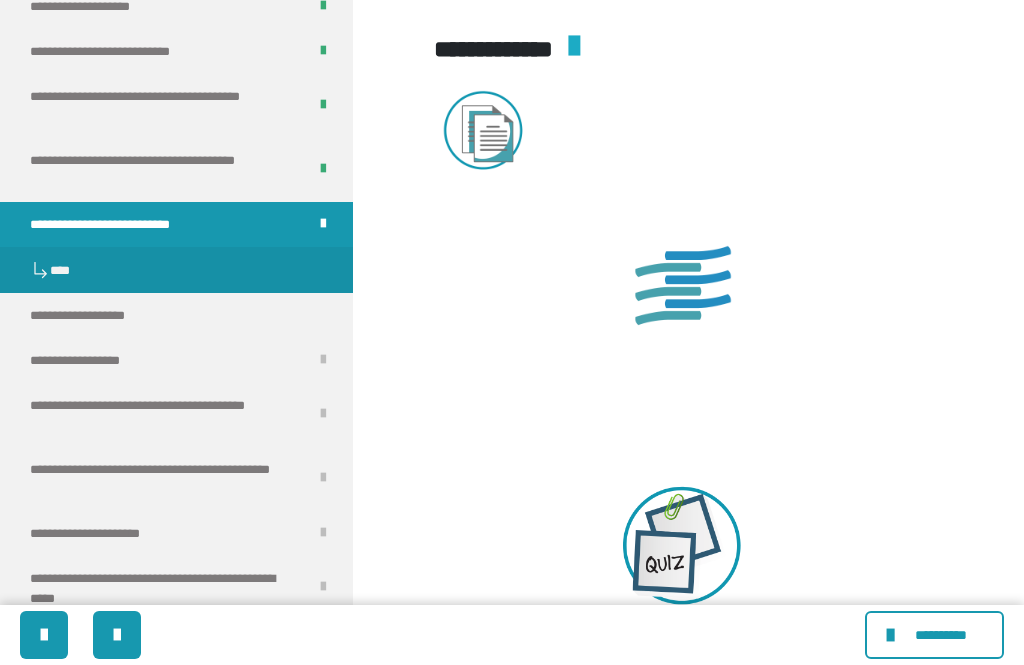 click on "**********" at bounding box center (176, 315) 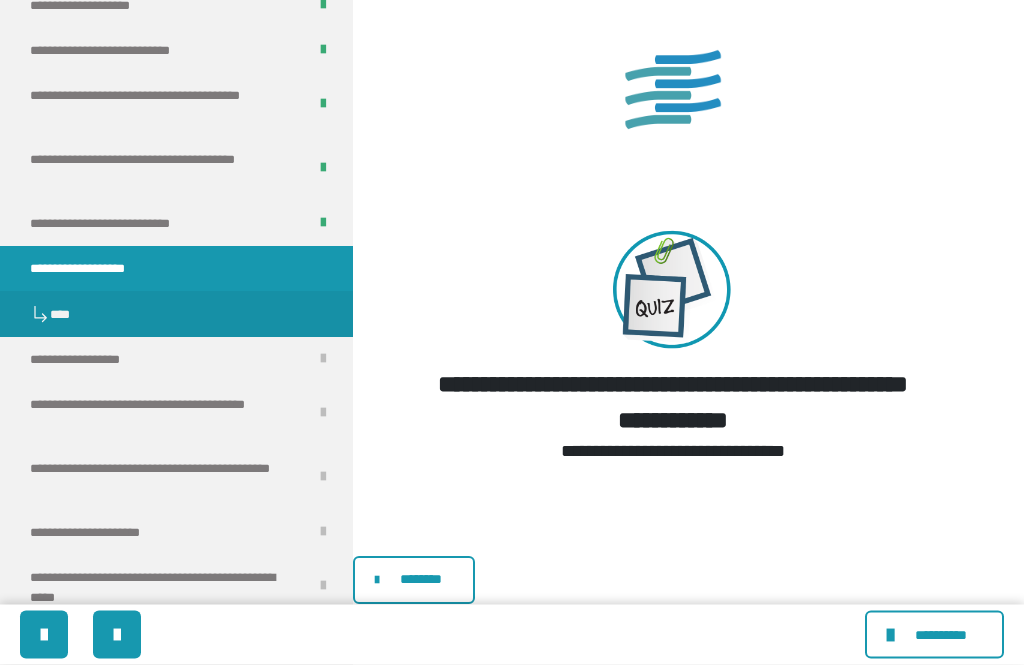 scroll, scrollTop: 7876, scrollLeft: 0, axis: vertical 